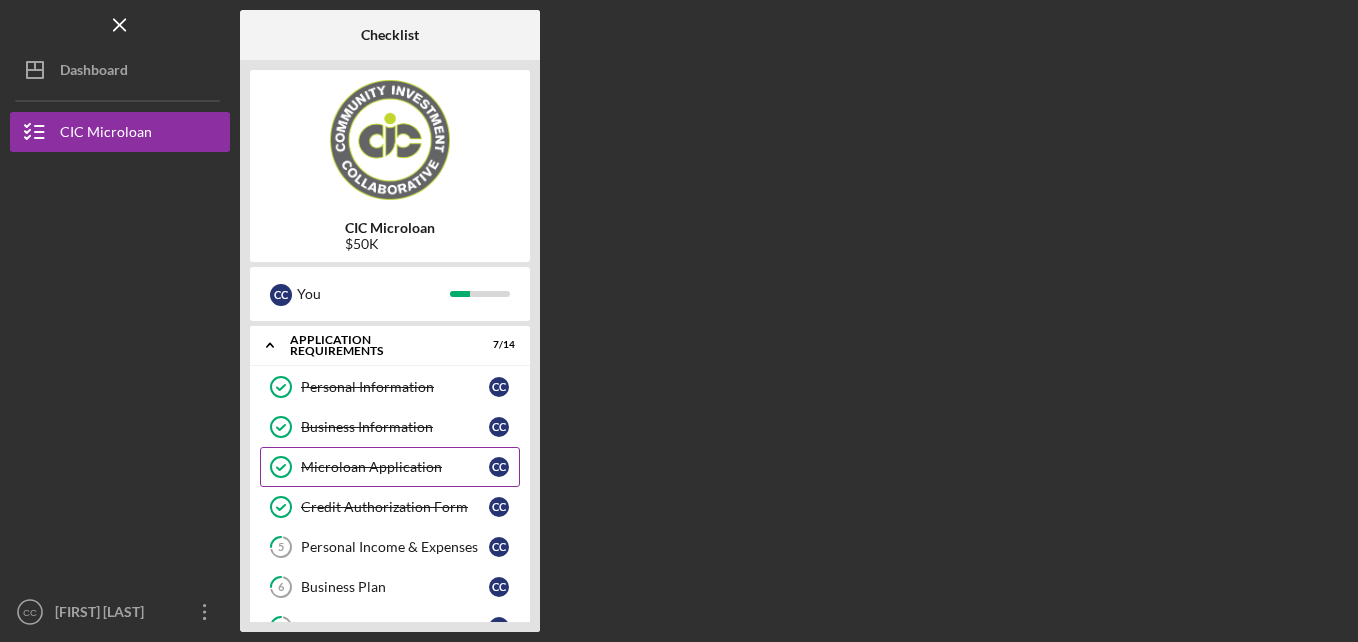 scroll, scrollTop: 0, scrollLeft: 0, axis: both 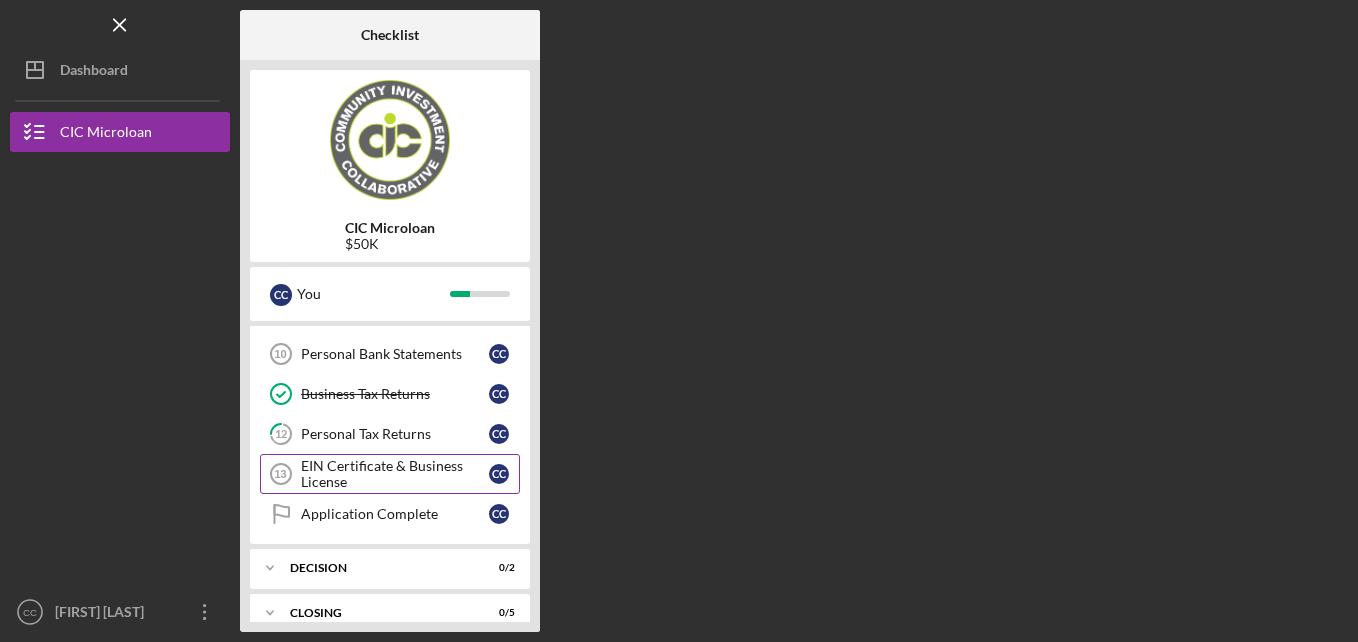 click on "EIN Certificate & Business License" at bounding box center (395, 474) 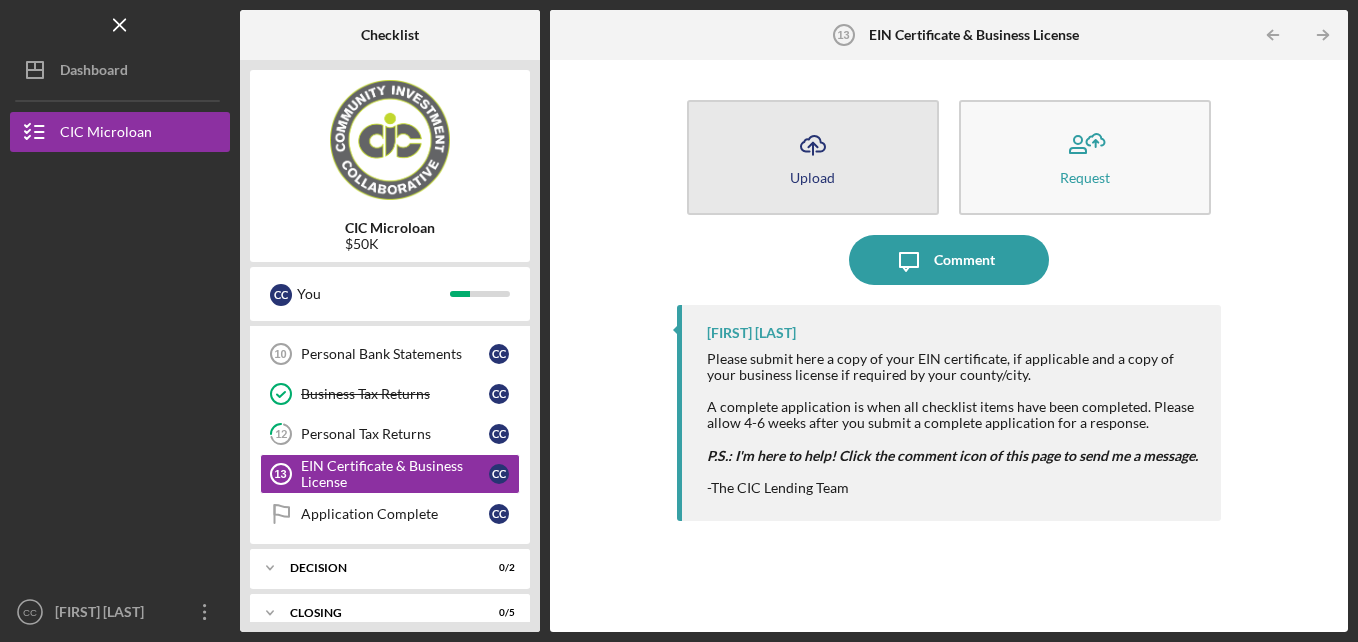 click on "Icon/Upload" 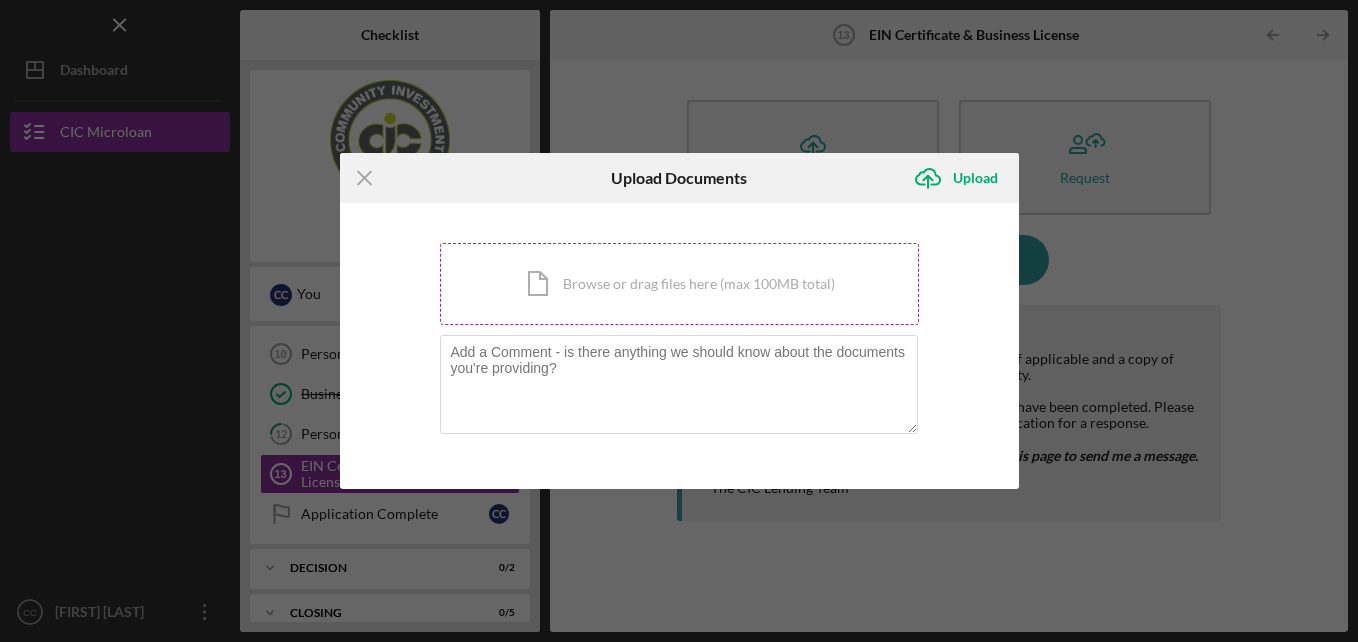 click on "Icon/Document Browse or drag files here (max 100MB total) Tap to choose files or take a photo" at bounding box center (679, 284) 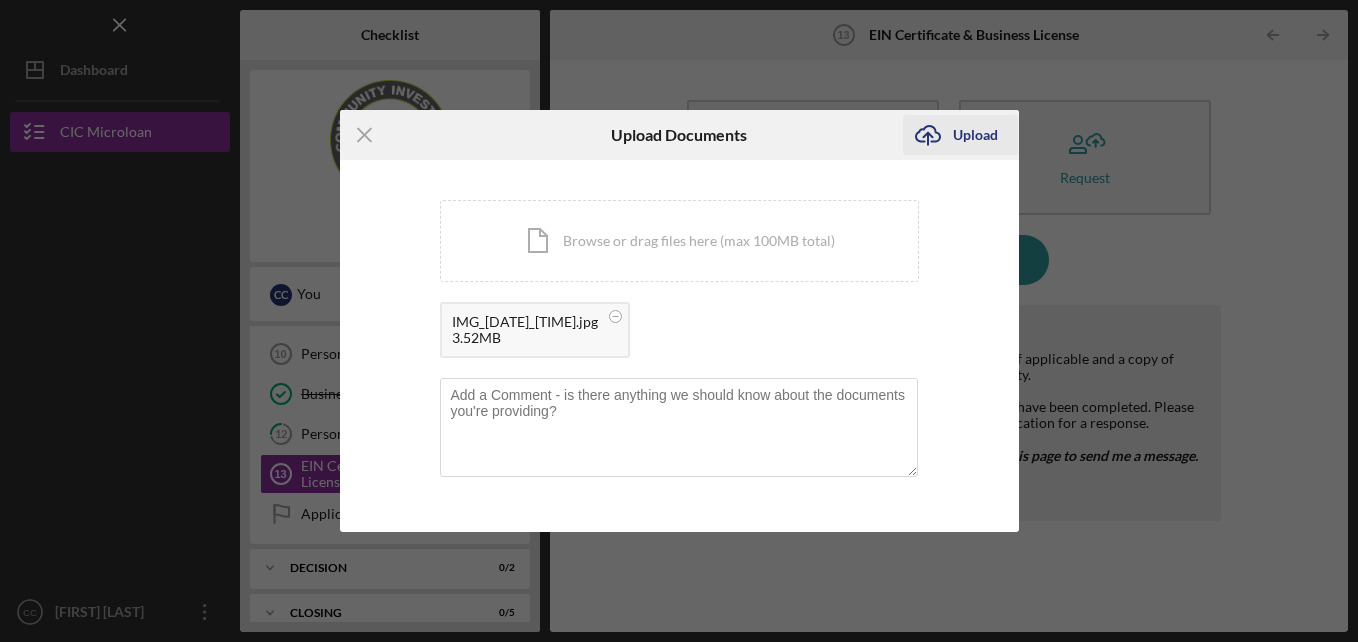 click on "Upload" at bounding box center [975, 135] 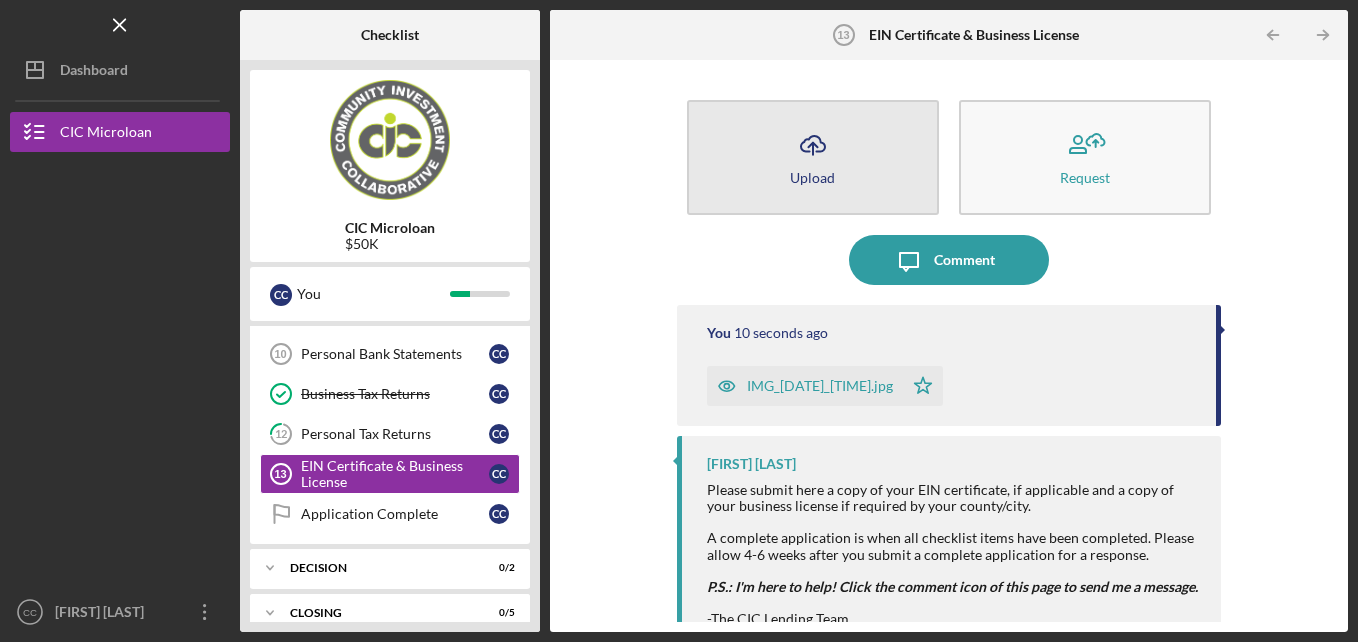click on "Icon/Upload Upload" at bounding box center [813, 157] 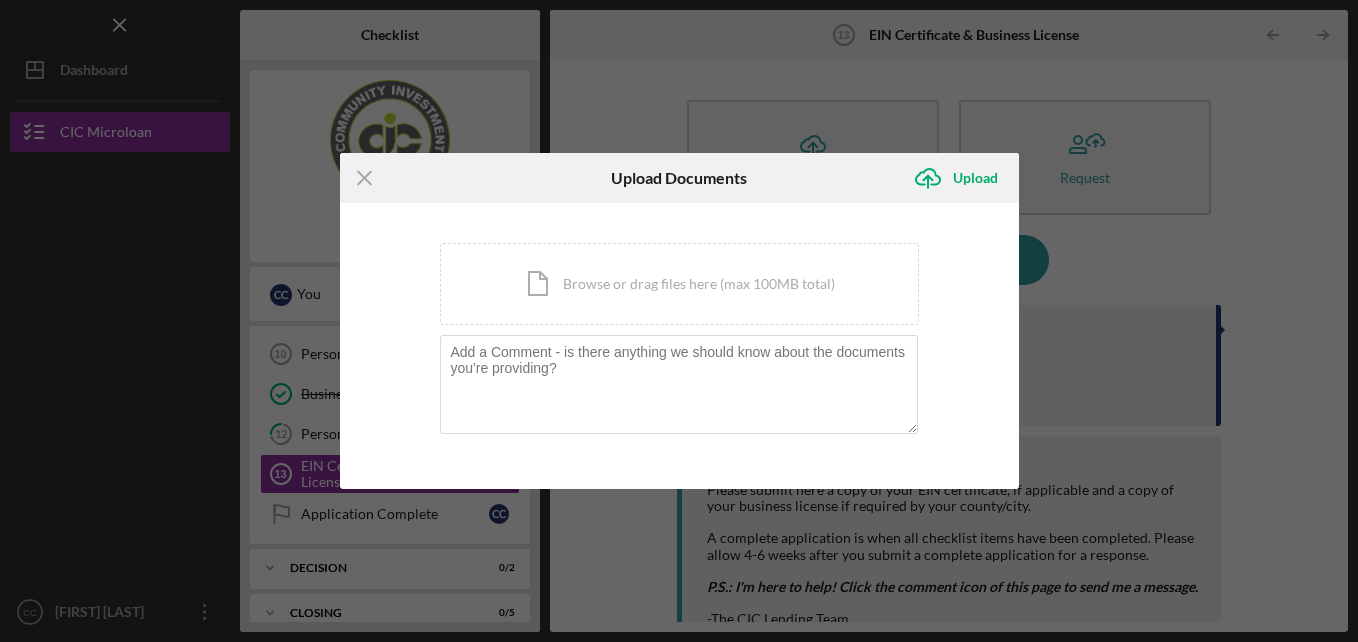 click on "Icon/Menu Close Upload Documents Icon/Upload Upload You're uploading documents related to  EIN Certificate & Business License . Icon/Document Browse or drag files here (max 100MB total) Tap to choose files or take a photo Cancel Icon/Upload Upload" at bounding box center (679, 321) 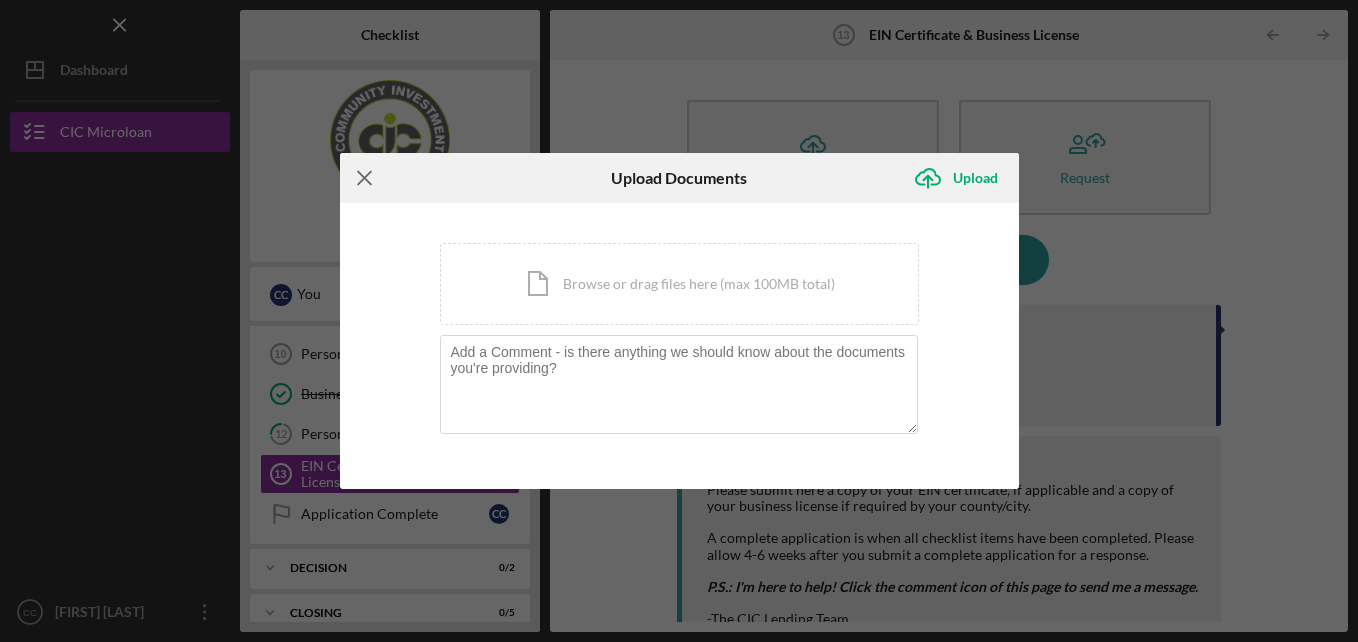 click on "Icon/Menu Close" 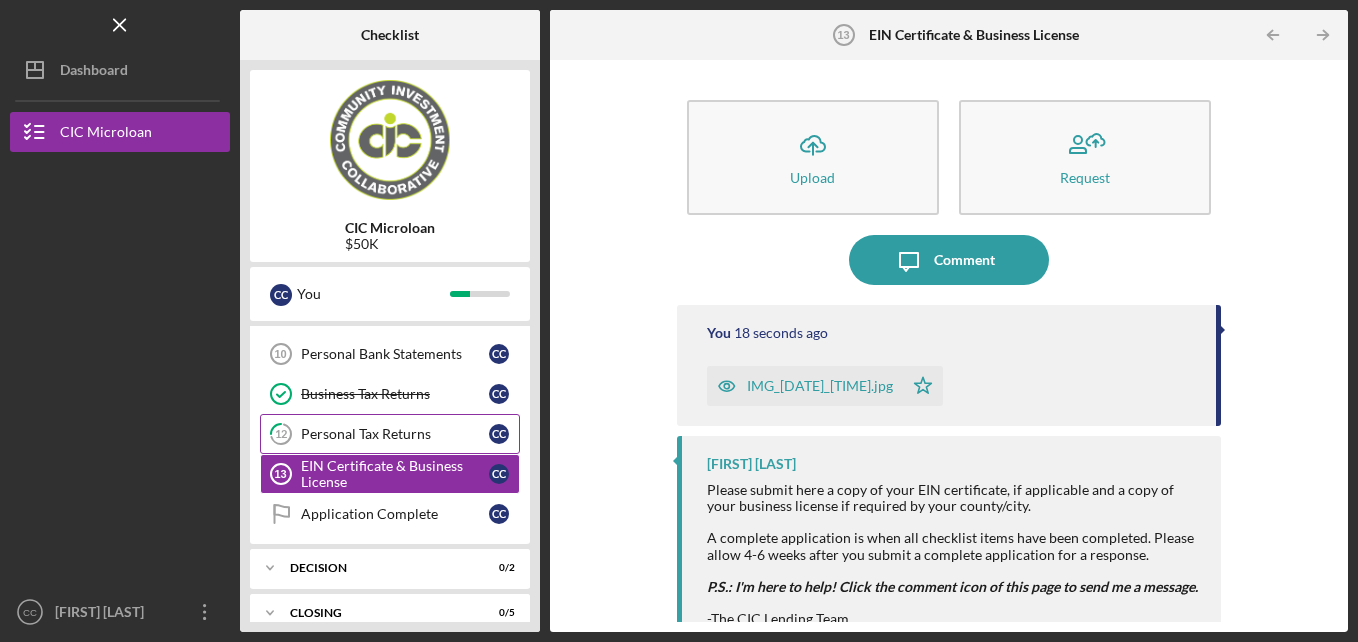 click on "Personal Tax Returns" at bounding box center [395, 434] 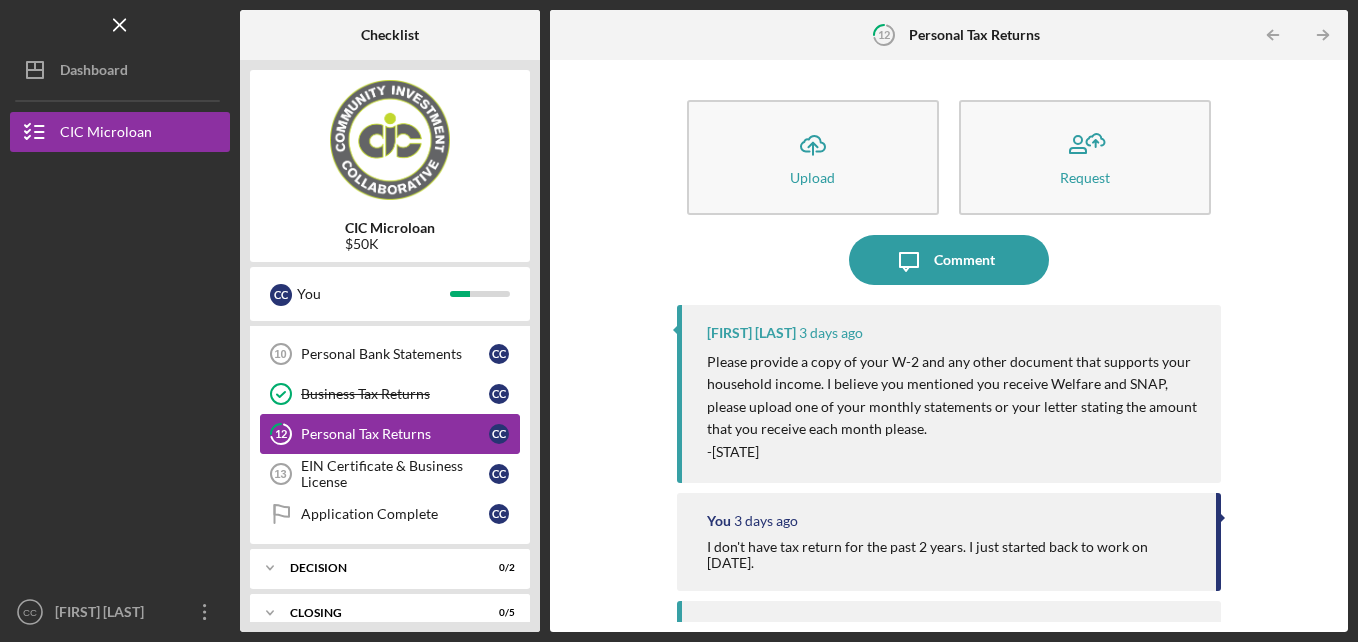scroll, scrollTop: 415, scrollLeft: 0, axis: vertical 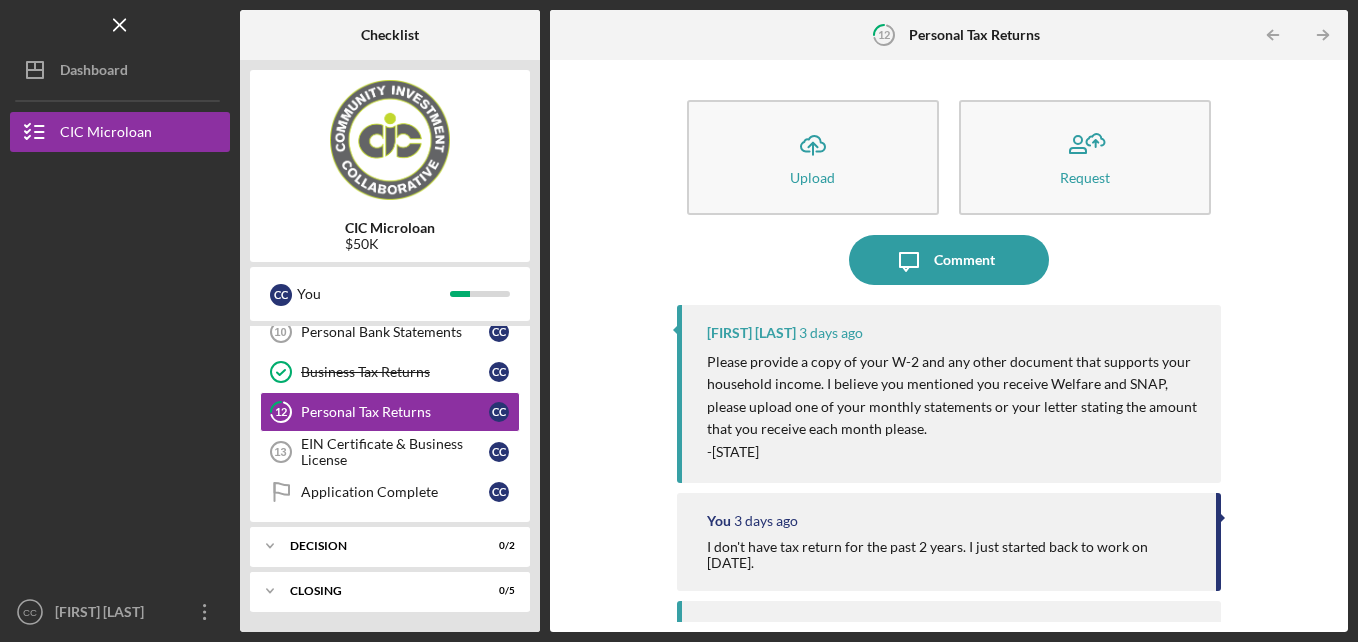click on "Icon/Upload Upload Request Icon/Message Comment [FIRST] [LAST]   3 days ago Please provide a copy of your W-2 and any other document that supports your household income. I believe you mentioned you receive Welfare and SNAP, please upload one of your monthly statements or your letter stating the amount that you receive each month please. -[FIRST] You   3 days ago I don't have tax return for the past 2 years. I just started back to work on [DATE]. [FIRST] [LAST]   Please submit the past two year's personal tax returns. This will be used to further verify the financial information provided in the application.  A complete application is when all checklist items have been completed. Please allow 4-6 weeks after you submit a complete application for a response.
P.S.: I'm here to help! Click the comment icon of this page to send me a message.
-The CIC Lending Team" at bounding box center (949, 346) 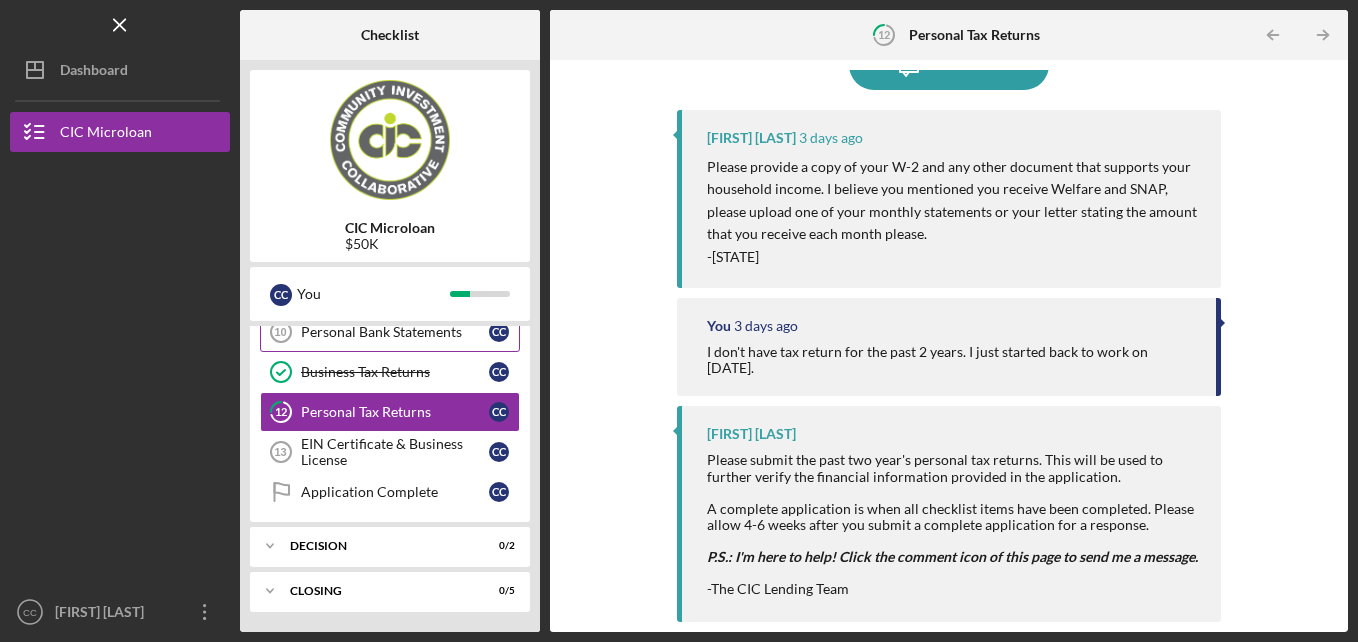 click on "Personal Bank Statements 10 Personal Bank Statements C C" at bounding box center (390, 332) 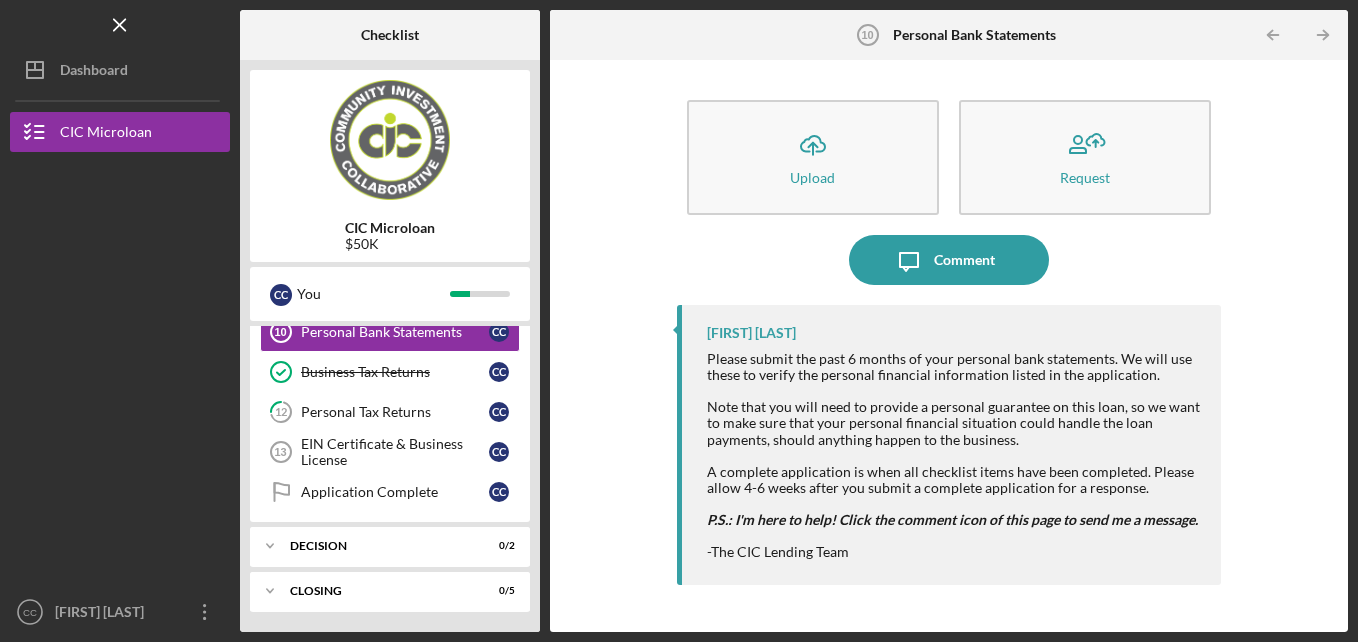 click on "CIC Microloan  $50K C C You Icon/Expander APPLICATION REQUIREMENTS 7 / 14 Personal Information Personal Information C C Business Information Business Information C C Microloan Application Microloan Application C C Credit Authorization Form Credit Authorization Form C C 5 Personal Income & Expenses C C 6 Business Plan C C 7 Cash Flow Projections C C Profit and Loss Statement Profit and Loss Statement C C Business Bank Statements Business Bank Statements C C Personal Bank Statements 10 Personal Bank Statements C C Business Tax Returns Business Tax Returns C C 12 Personal Tax Returns C C EIN Certificate & Business License 13 EIN Certificate & Business License C C Application Complete Application Complete C C Icon/Expander Decision 0 / 2 Icon/Expander CLOSING 0 / 5" at bounding box center [390, 346] 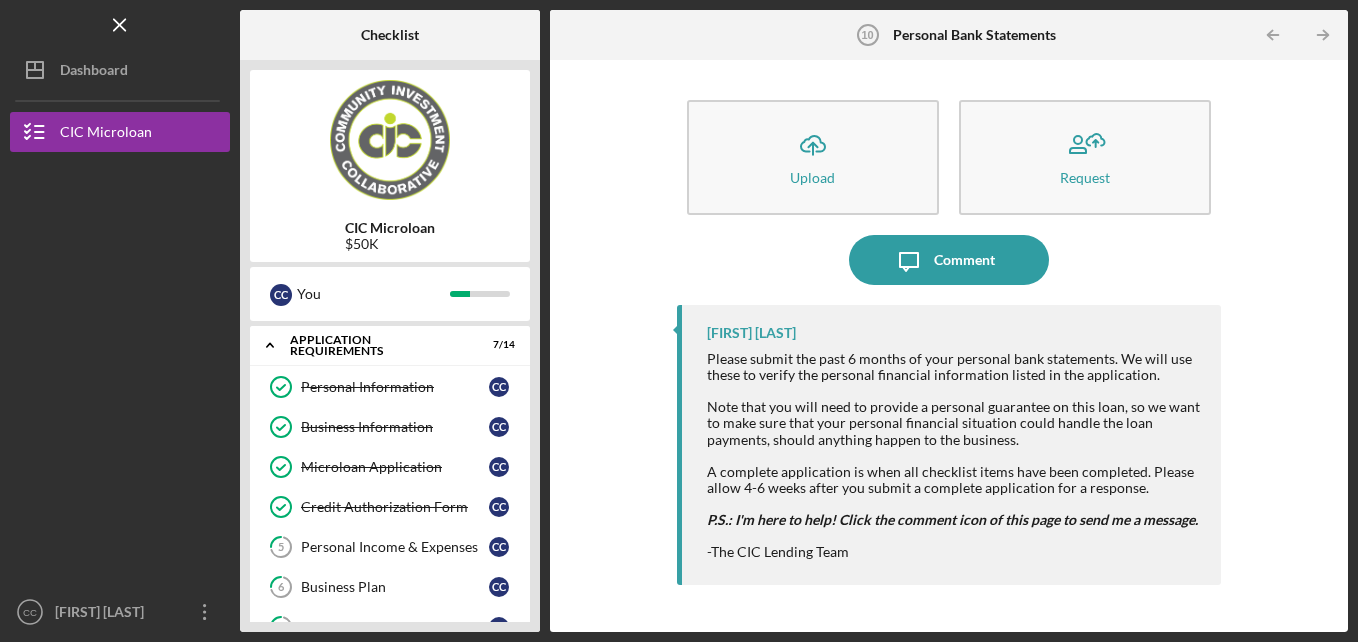 click on "5 Personal Income & Expenses C C" at bounding box center (390, 547) 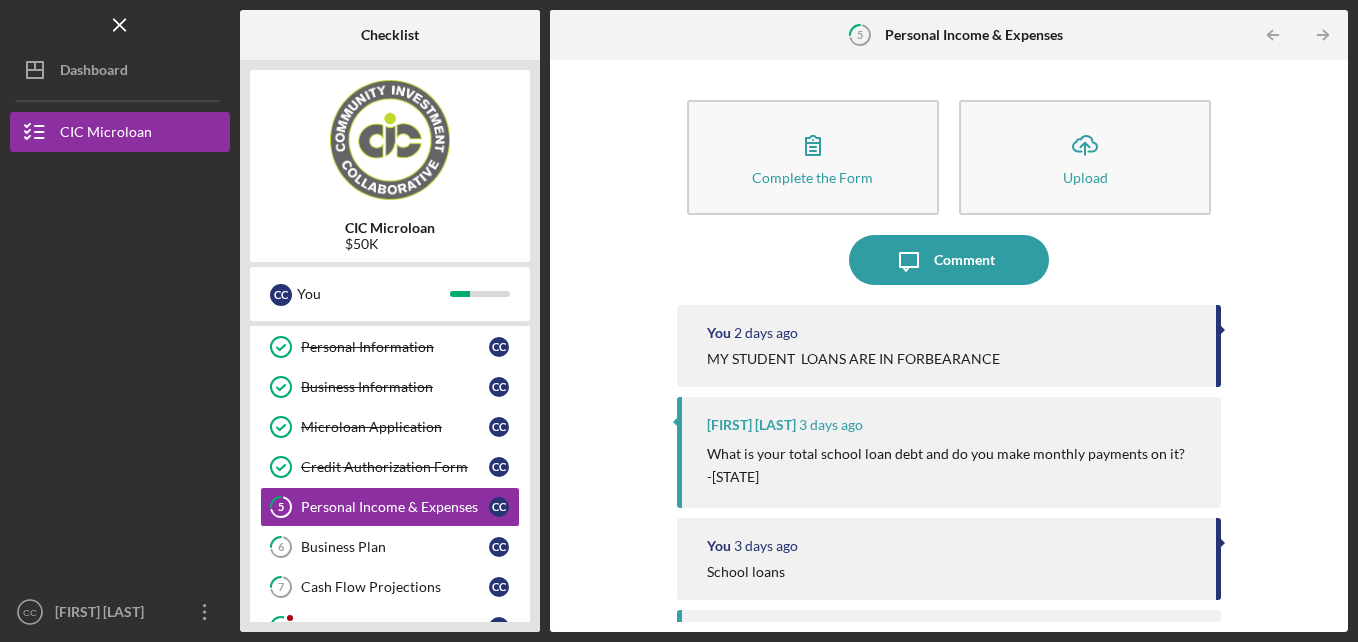 scroll, scrollTop: 80, scrollLeft: 0, axis: vertical 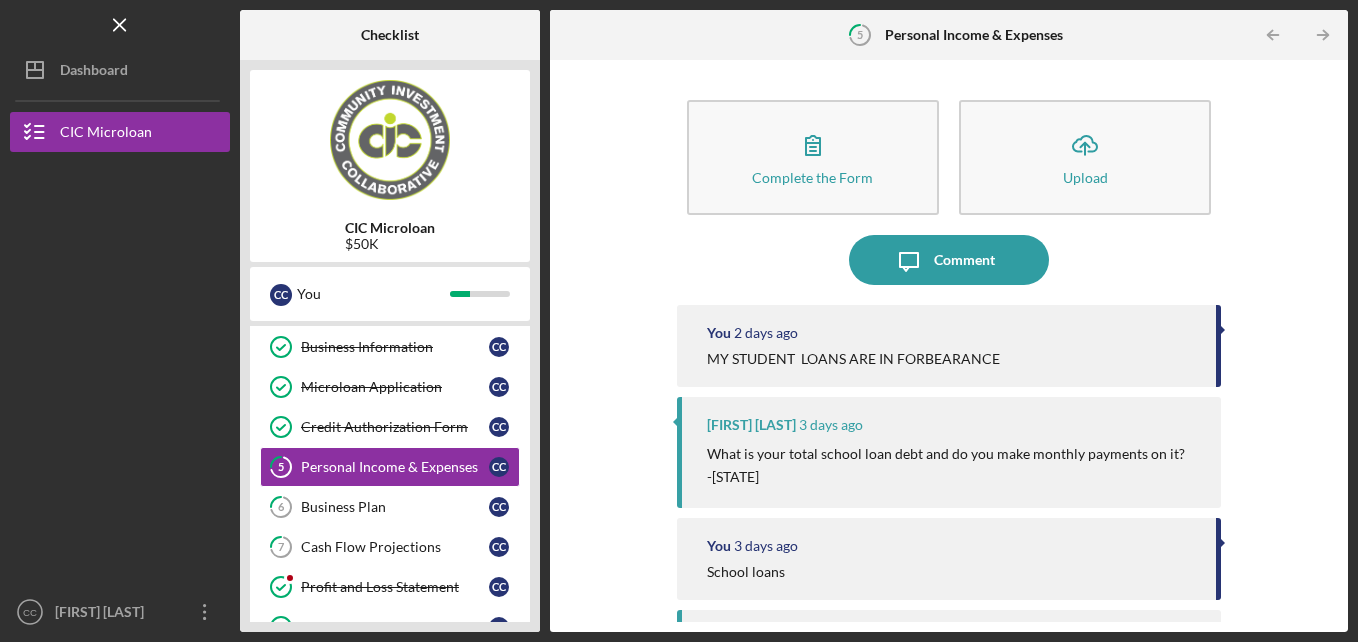 click on "Complete the Form Form Icon/Upload Upload Icon/Message Comment You   2 days ago MY STUDENT  LOANS ARE IN FORBEARANCE [FIRST] [LAST]   3 days ago What is your total school loan debt and do you make monthly payments on it? -[FIRST] You   3 days ago School loans [FIRST] [LAST]   1 week ago Hello Chishion,  Do you currently have any personal debts like credit cards, car loans, school loans, personal loans etc?  -[FIRST] You  Submitted the Formstack Form   1 week ago Household Budget & DSCR -- [DATE]_[TIME].pdf Icon/Star [FIRST] [LAST]   Please complete the following form listing all sources of household income, all of your personal debts and all of your household expenses. Click on the form icon to complete this step.
Make sure you include all sources of income supporting your household and all expenses. This means including a spouse income and all expenses even if that expense is covered by your spouse's income
-The CIC Lending Team" at bounding box center [949, 346] 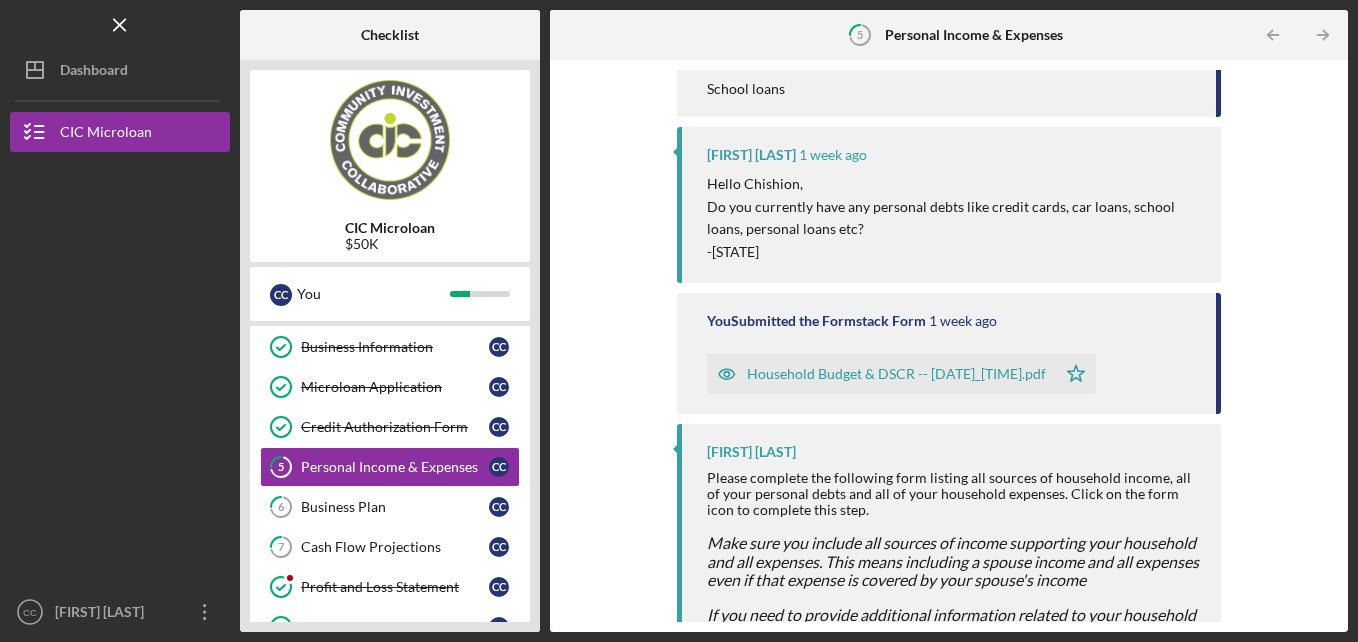 scroll, scrollTop: 0, scrollLeft: 0, axis: both 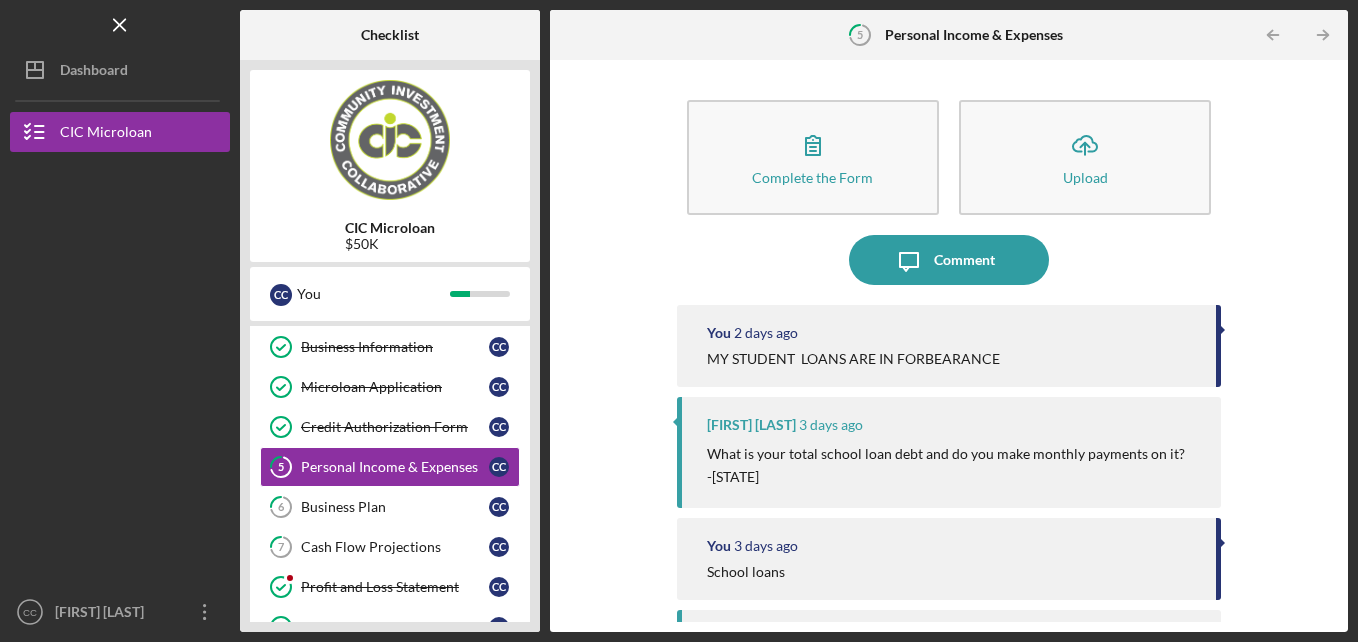 type 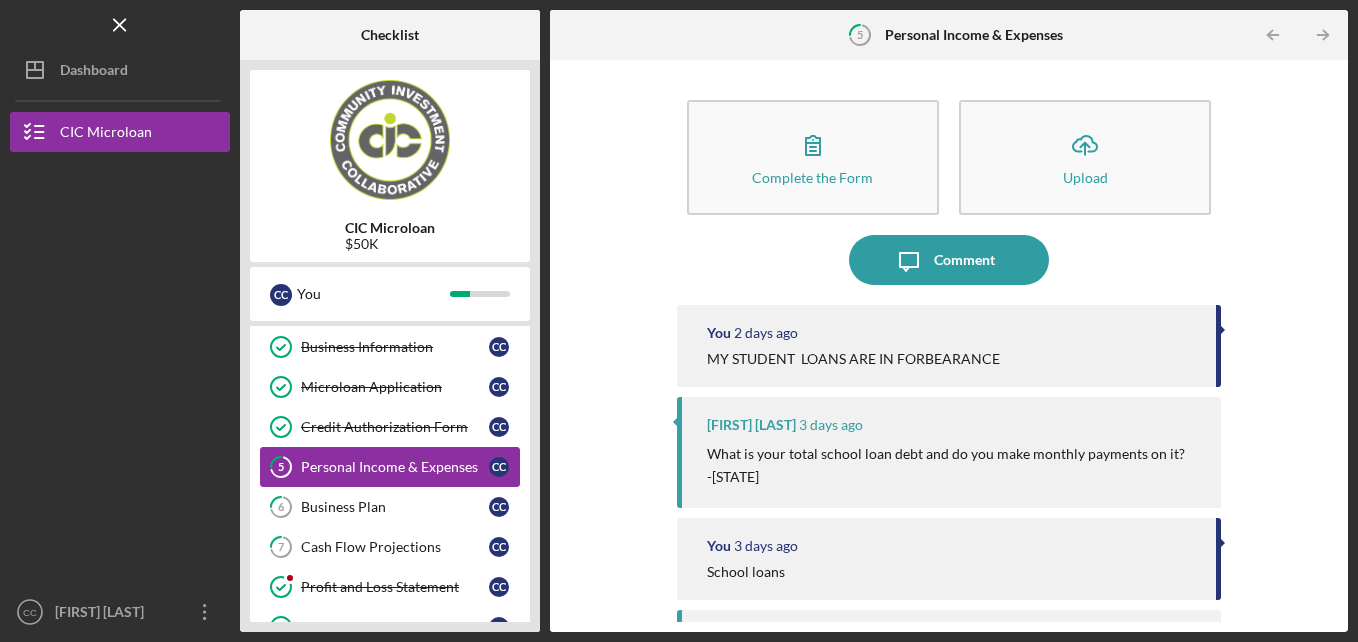 click on "Personal Income & Expenses" at bounding box center (395, 467) 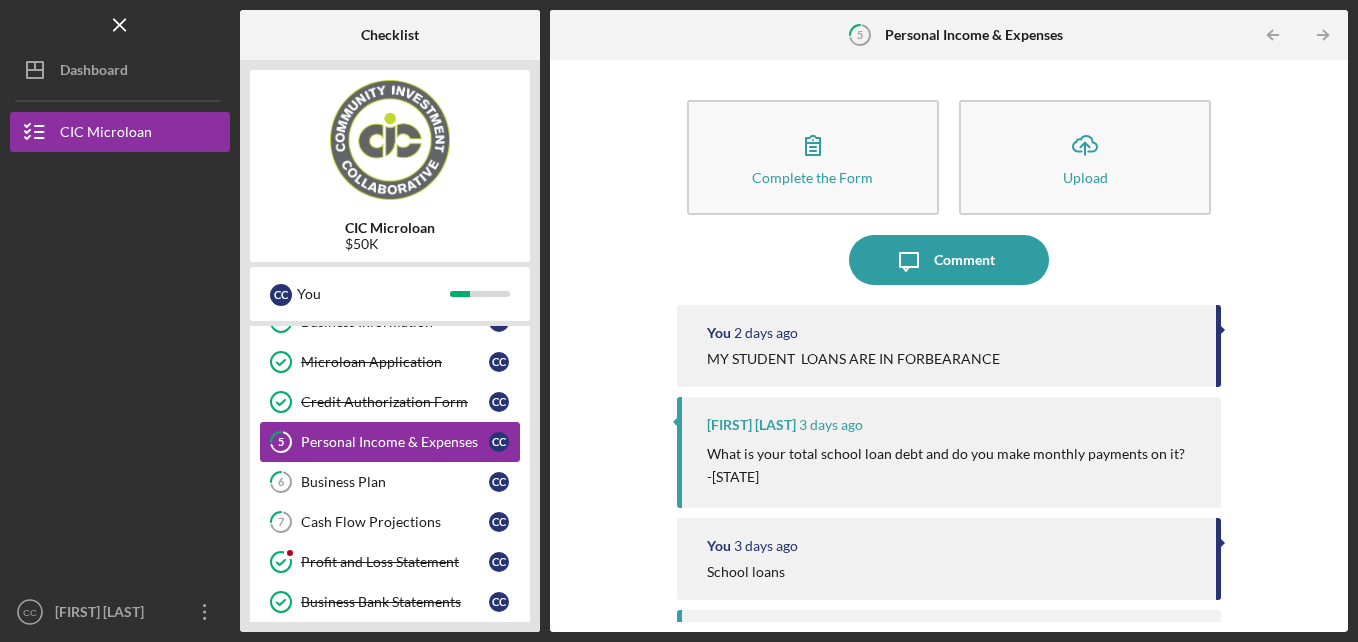 scroll, scrollTop: 273, scrollLeft: 0, axis: vertical 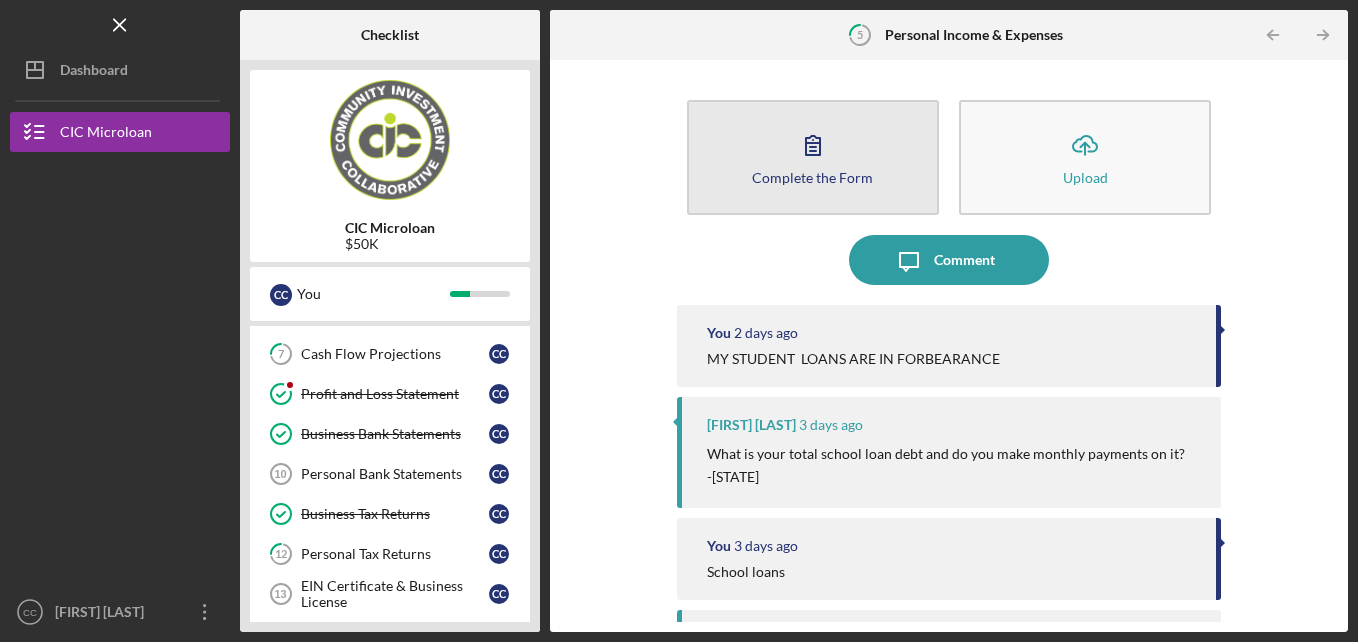 click 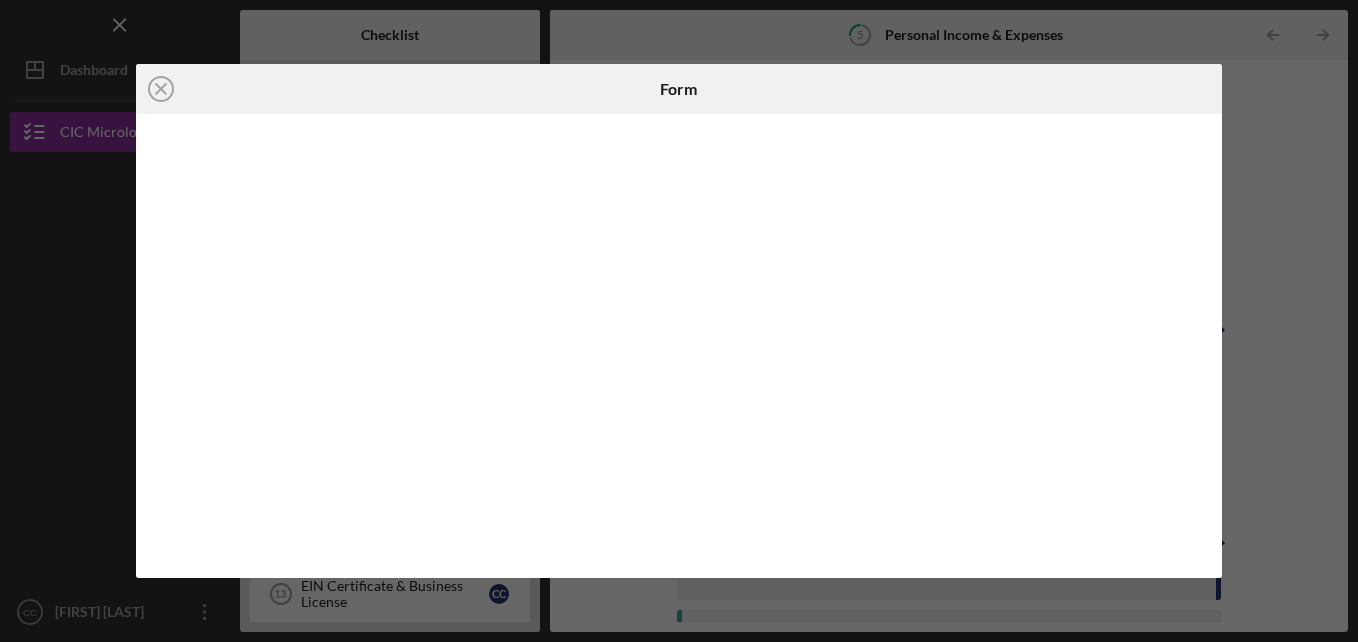 click on "Icon/Close Form" at bounding box center (679, 321) 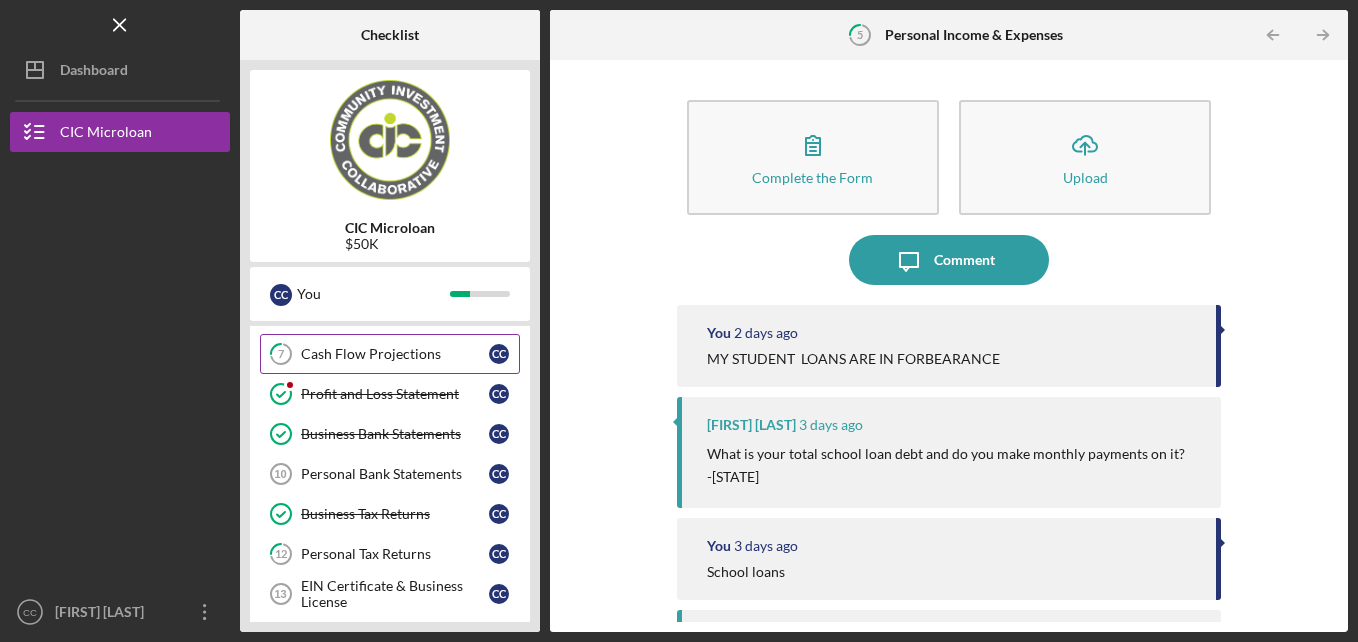 scroll, scrollTop: 511, scrollLeft: 0, axis: vertical 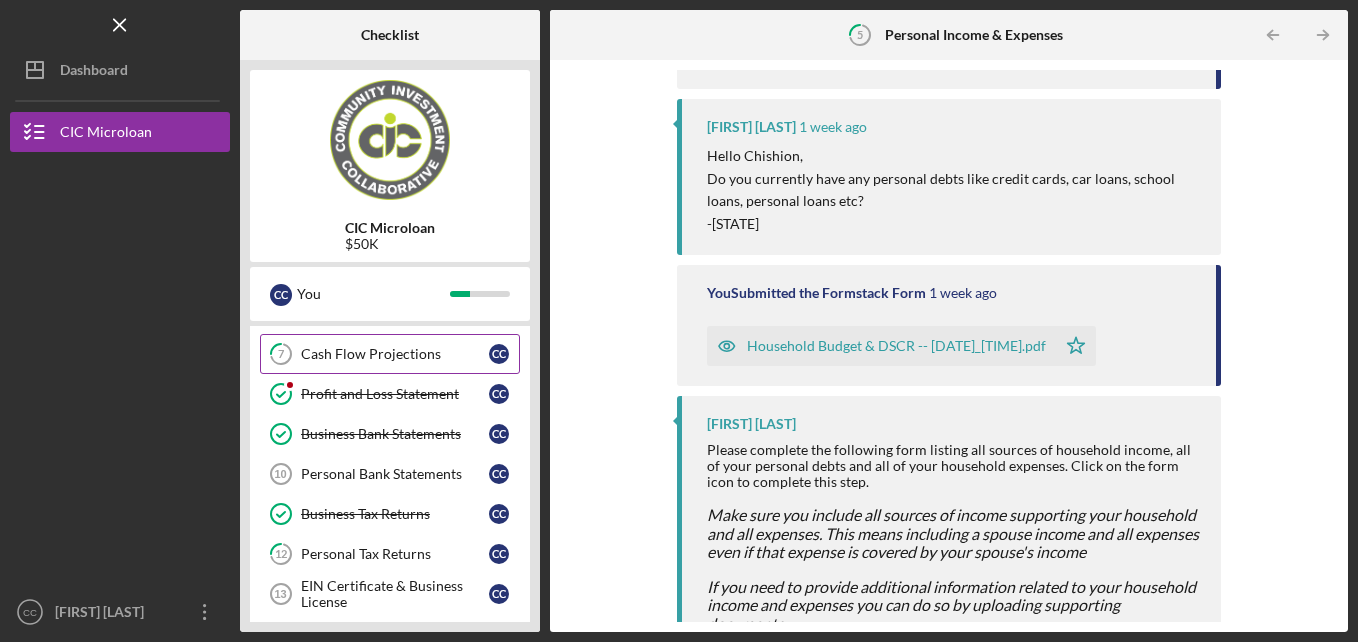 type 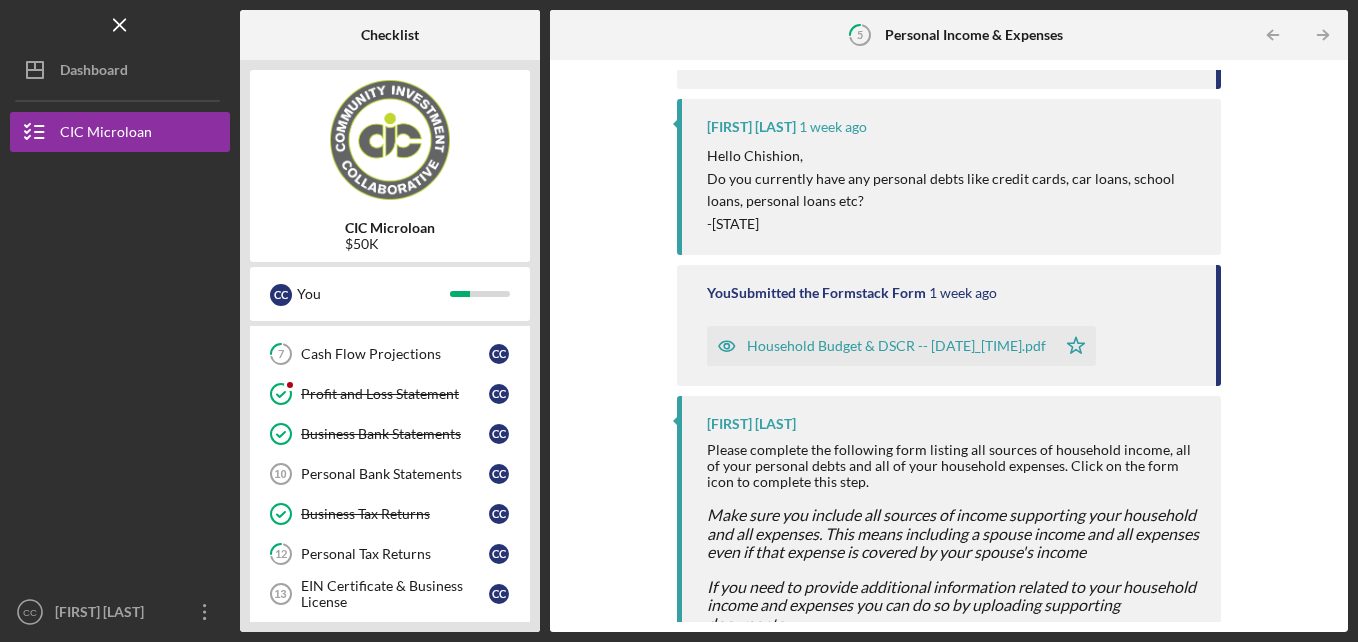 click on "CIC Microloan  $50K C C You Icon/Expander APPLICATION REQUIREMENTS 7 / 14 Personal Information Personal Information C C Business Information Business Information C C Microloan Application Microloan Application C C Credit Authorization Form Credit Authorization Form C C 5 Personal Income & Expenses C C 6 Business Plan C C 7 Cash Flow Projections C C Profit and Loss Statement Profit and Loss Statement C C Business Bank Statements Business Bank Statements C C Personal Bank Statements 10 Personal Bank Statements C C Business Tax Returns Business Tax Returns C C 12 Personal Tax Returns C C EIN Certificate & Business License 13 EIN Certificate & Business License C C Application Complete Application Complete C C Icon/Expander Decision 0 / 2 Icon/Expander CLOSING 0 / 5" at bounding box center [390, 346] 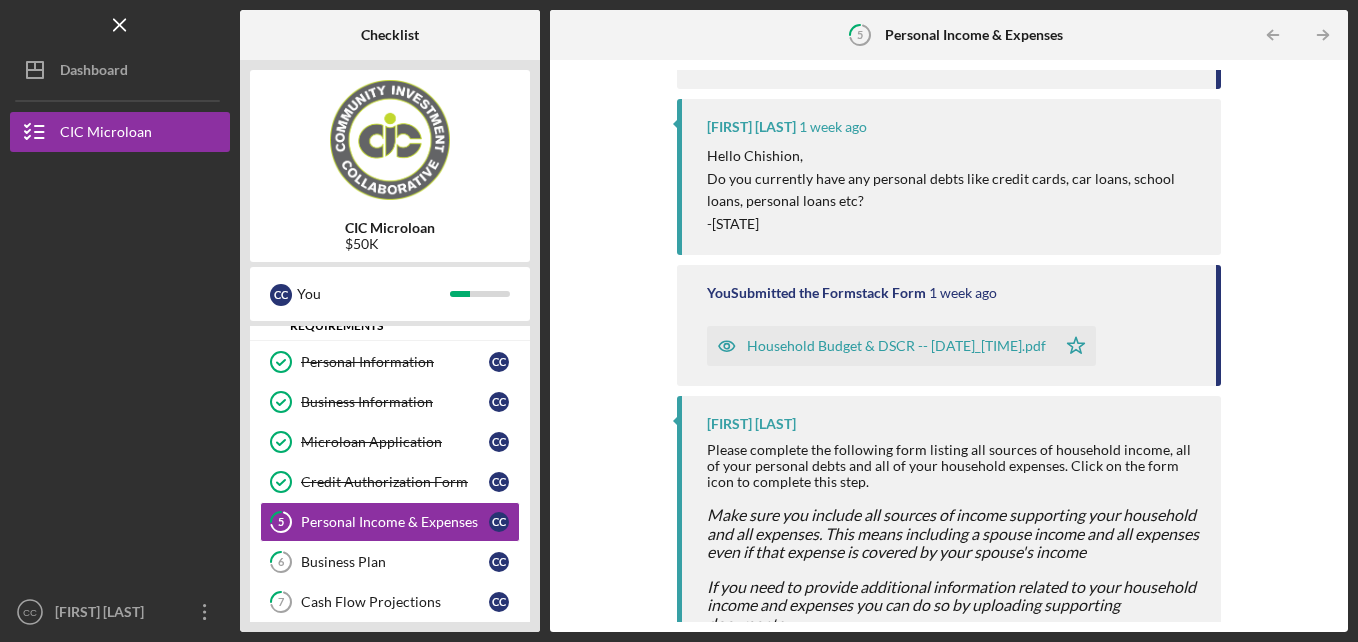 scroll, scrollTop: 193, scrollLeft: 0, axis: vertical 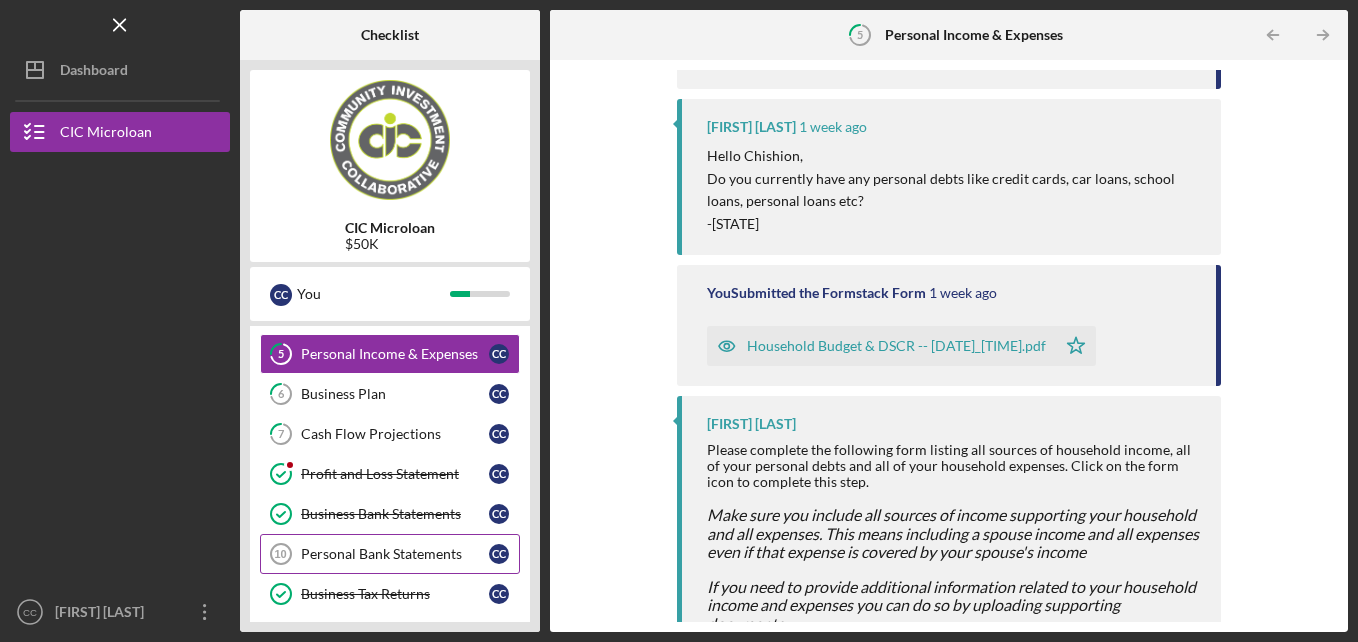 click on "Personal Bank Statements" at bounding box center [395, 554] 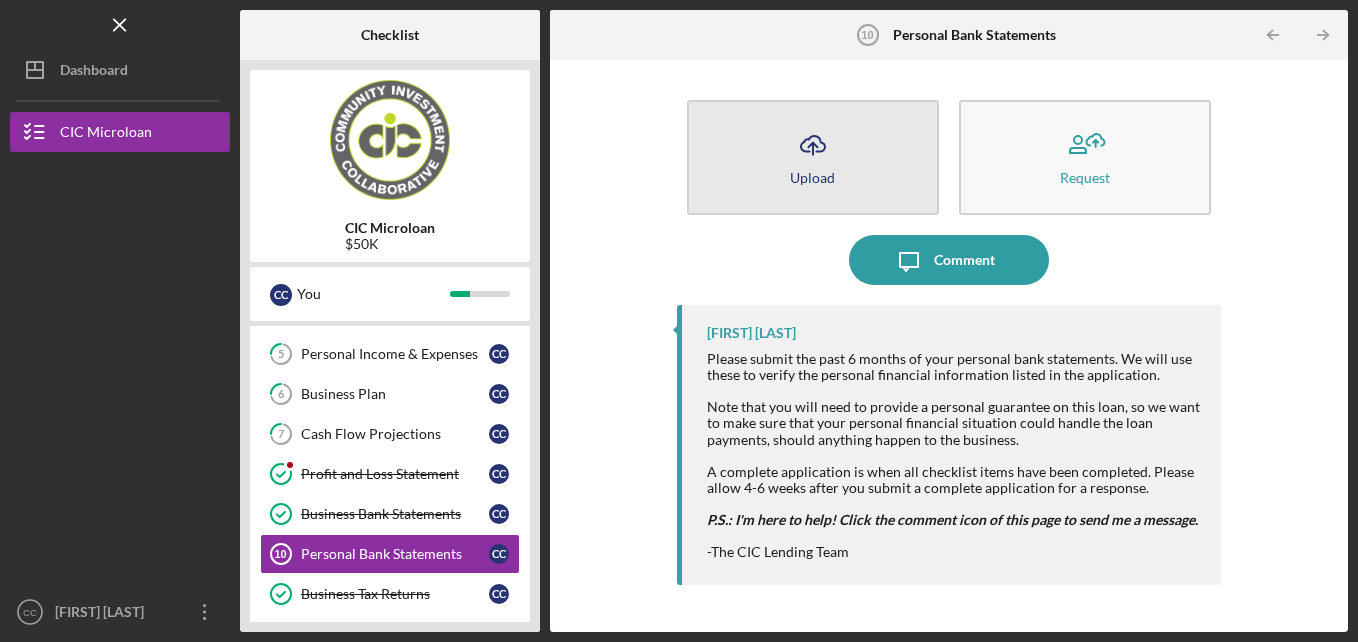 click on "Icon/Upload" 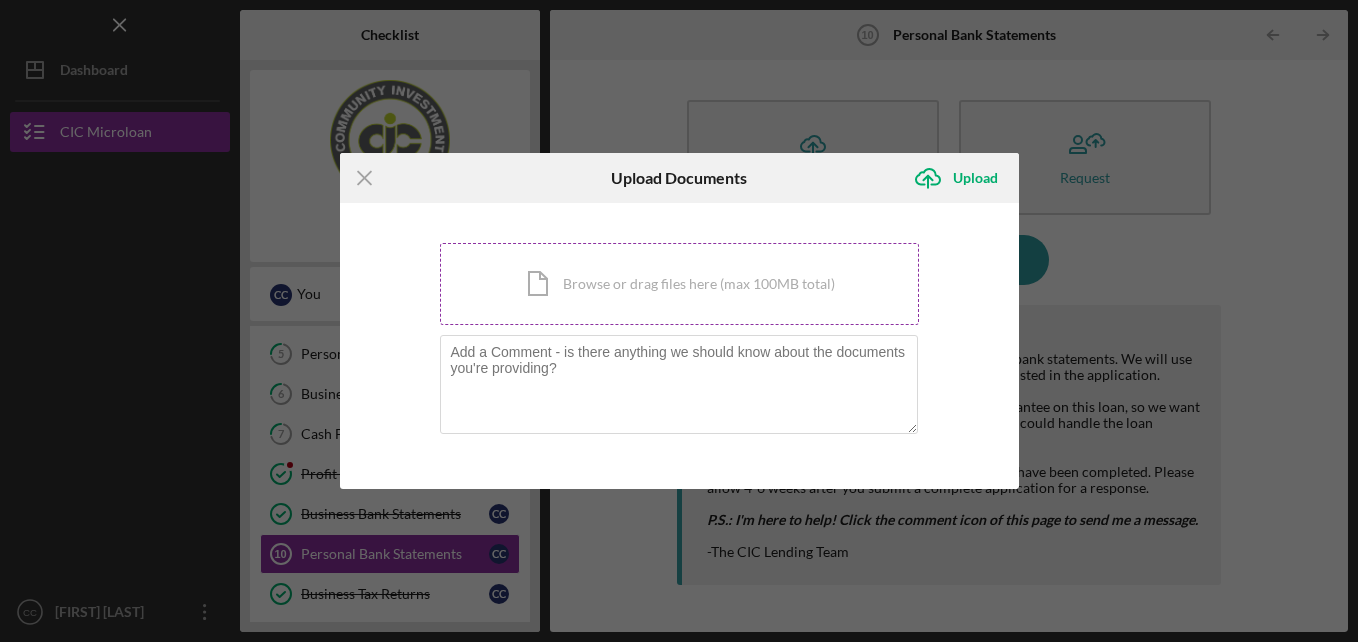 click on "Icon/Document Browse or drag files here (max 100MB total) Tap to choose files or take a photo" at bounding box center (679, 284) 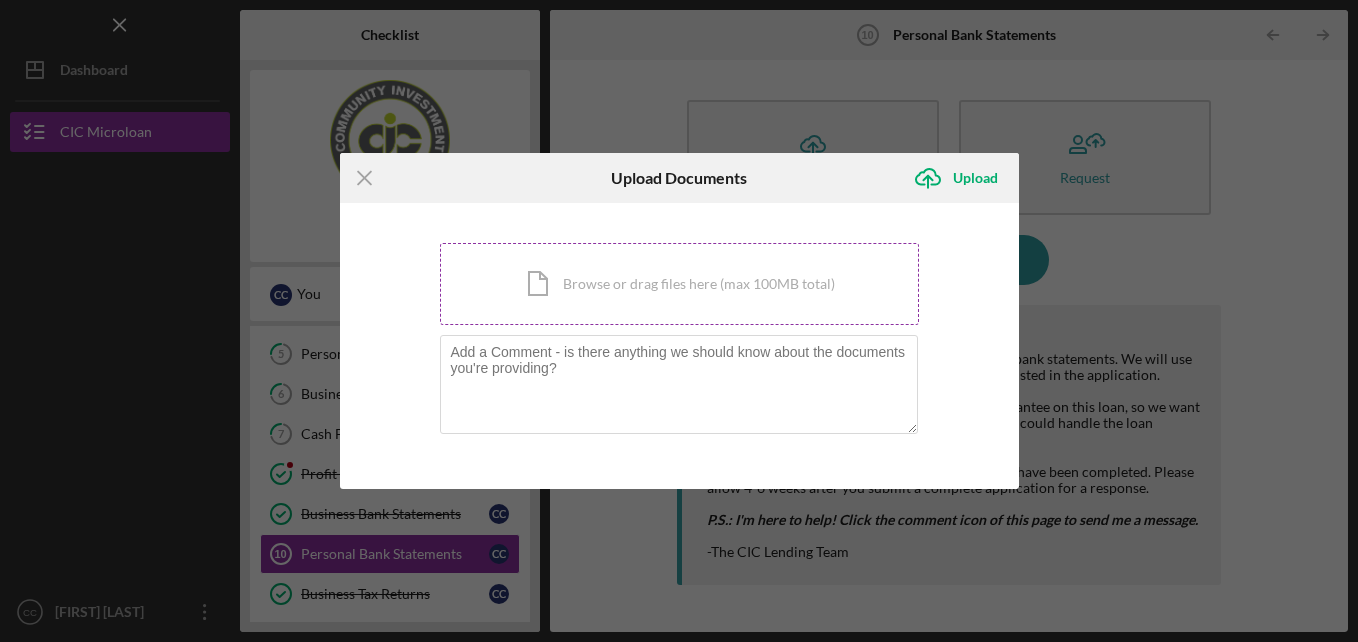 click on "Icon/Document Browse or drag files here (max 100MB total) Tap to choose files or take a photo" at bounding box center [679, 284] 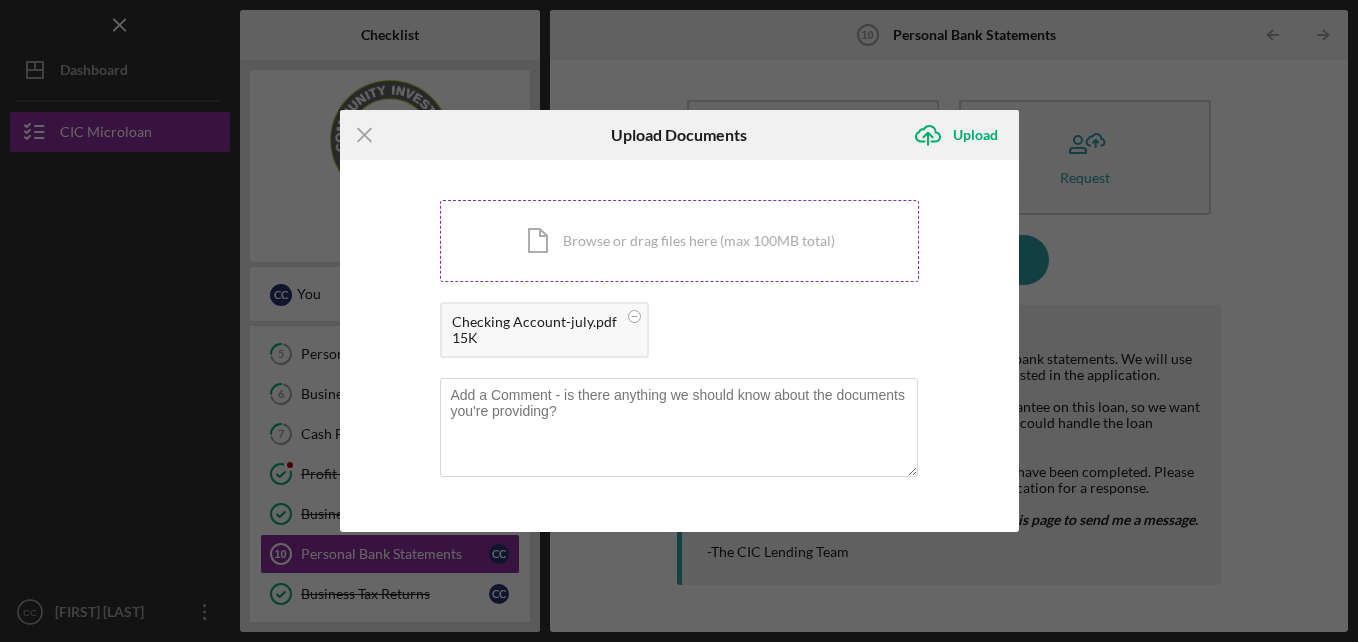 click on "Icon/Document Browse or drag files here (max 100MB total) Tap to choose files or take a photo" at bounding box center (679, 241) 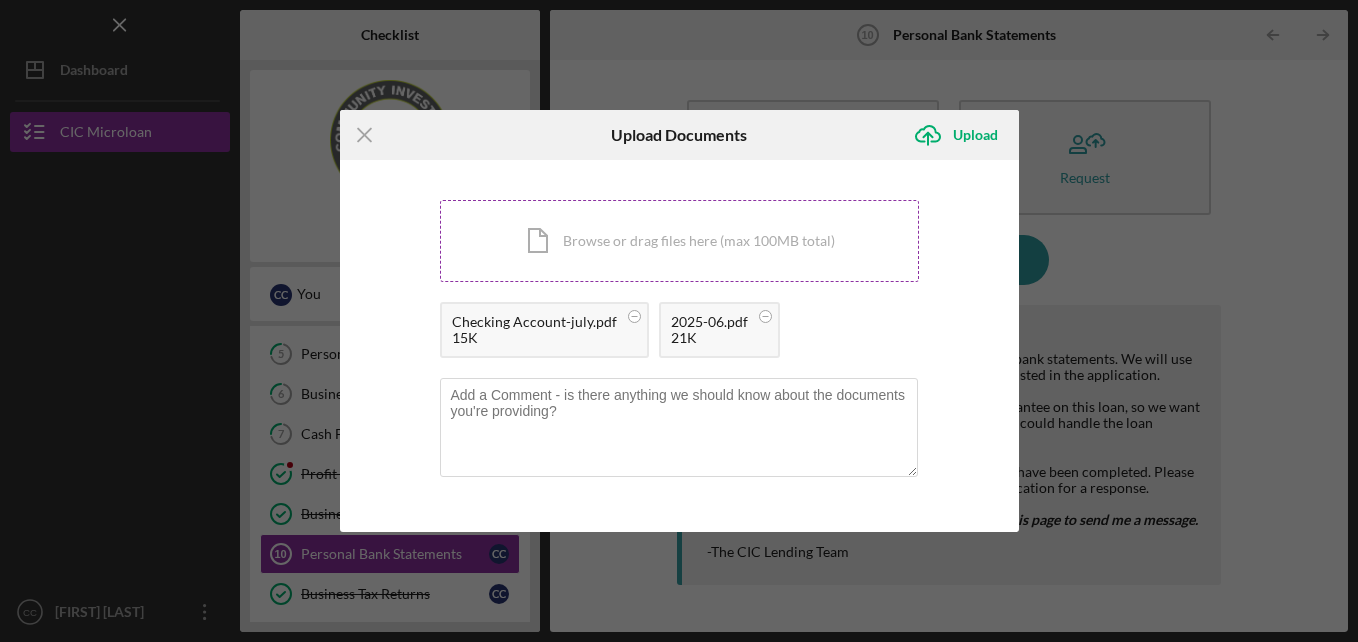 click on "Icon/Document Browse or drag files here (max 100MB total) Tap to choose files or take a photo" at bounding box center (679, 241) 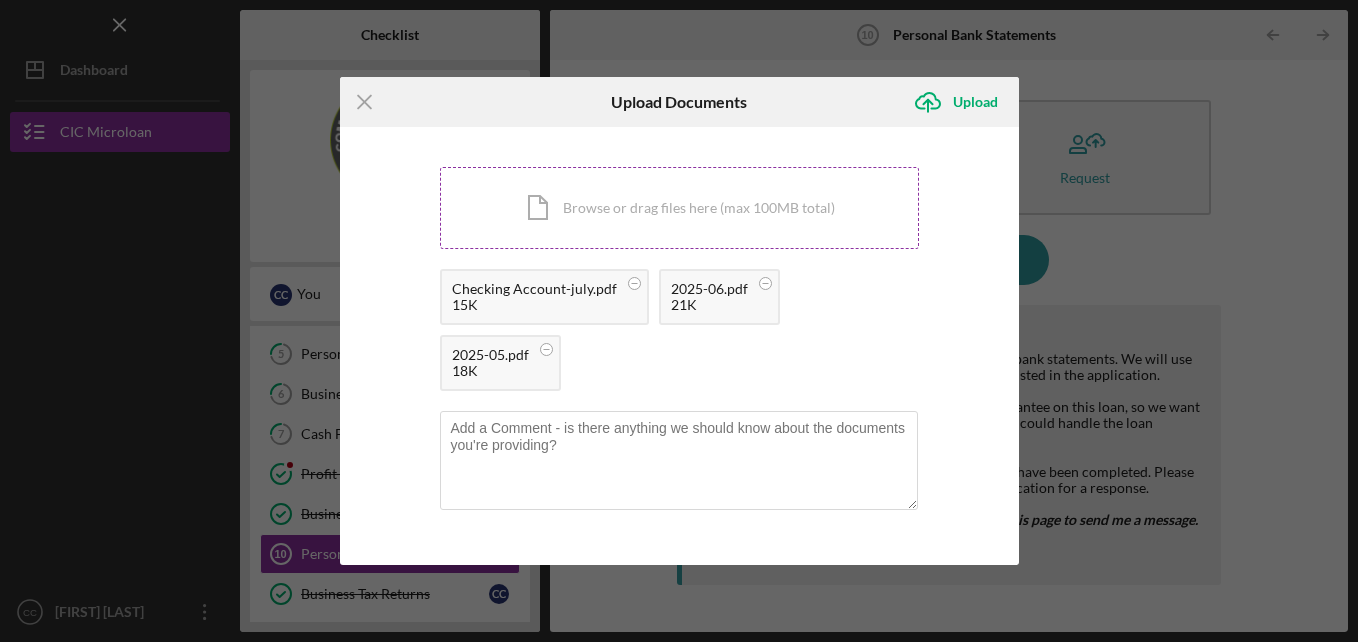 click on "Icon/Document Browse or drag files here (max 100MB total) Tap to choose files or take a photo" at bounding box center (679, 208) 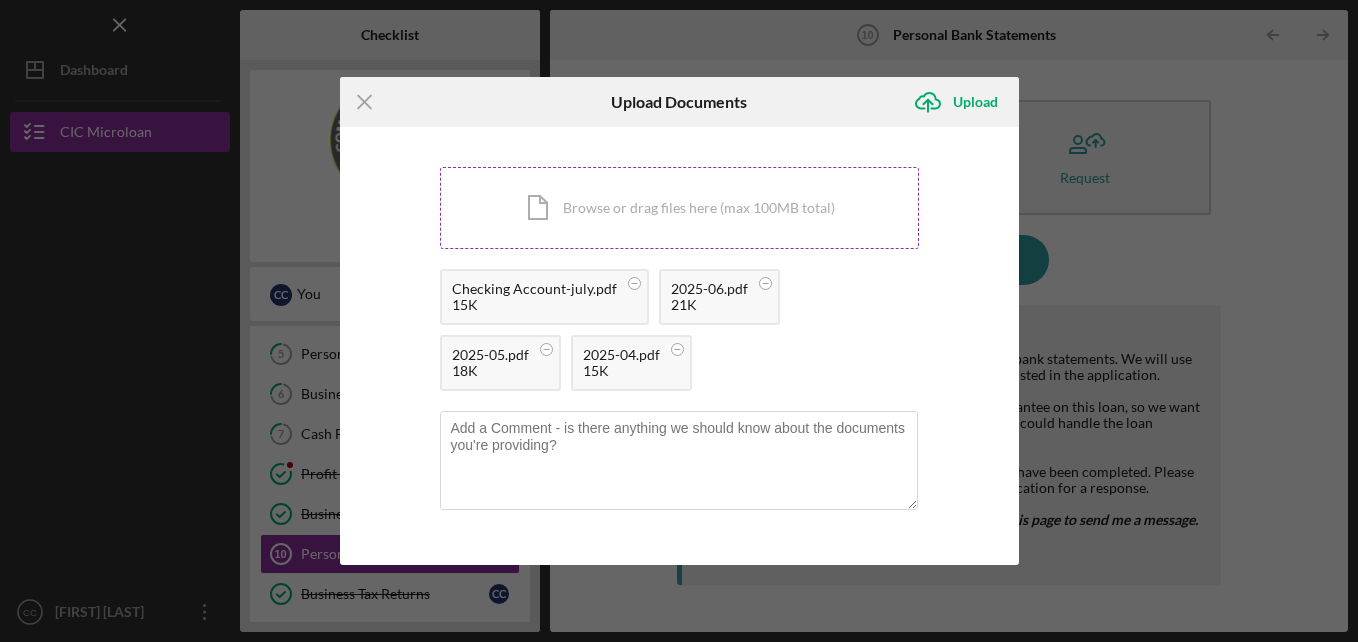 click on "Icon/Document Browse or drag files here (max 100MB total) Tap to choose files or take a photo" at bounding box center [679, 208] 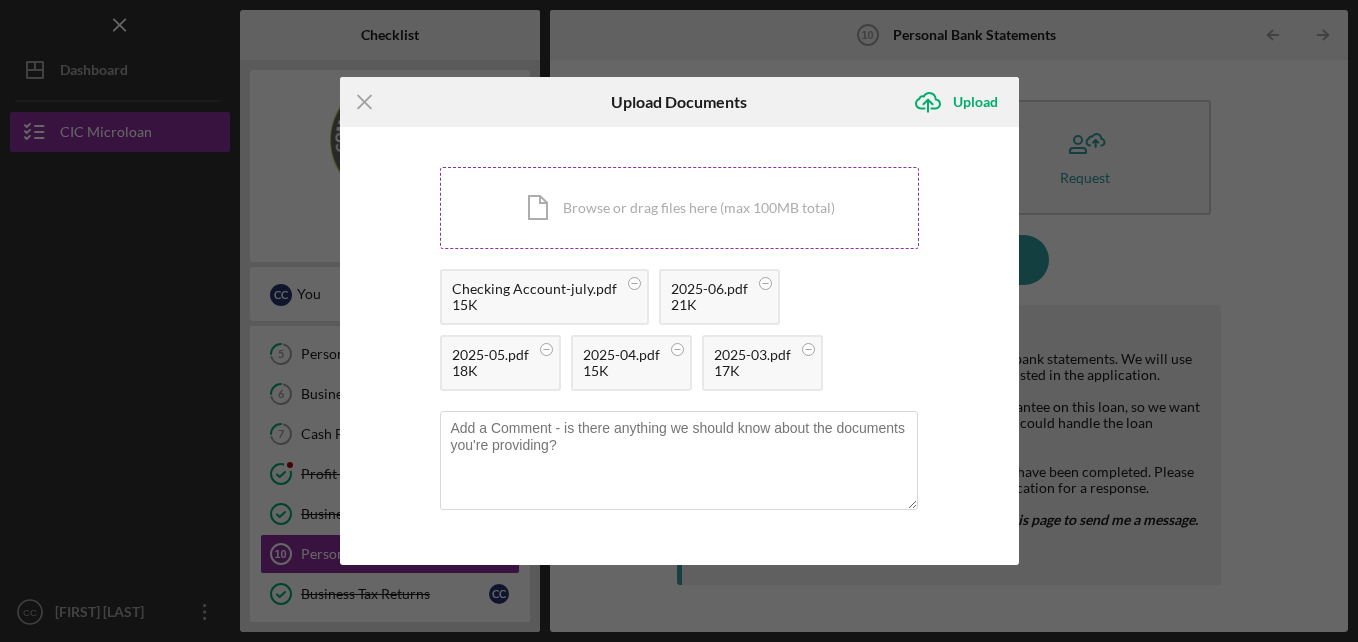 click on "Icon/Document Browse or drag files here (max 100MB total) Tap to choose files or take a photo" at bounding box center [679, 208] 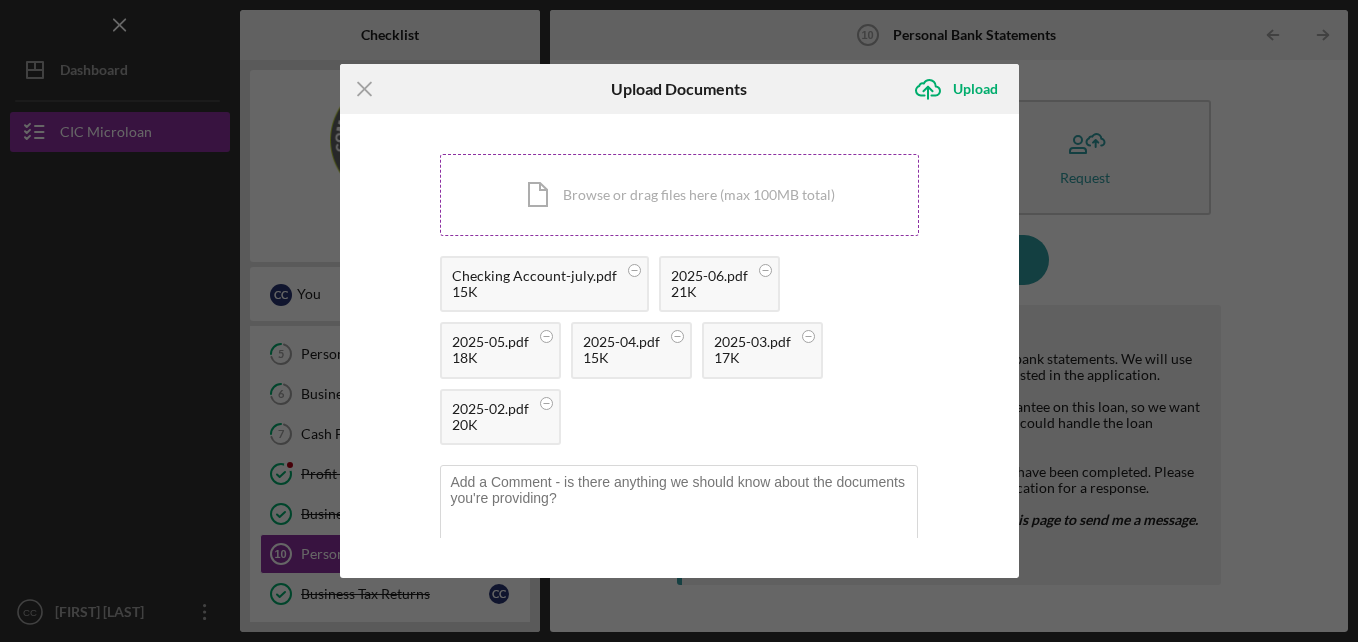 click on "Icon/Document Browse or drag files here (max 100MB total) Tap to choose files or take a photo" at bounding box center [679, 195] 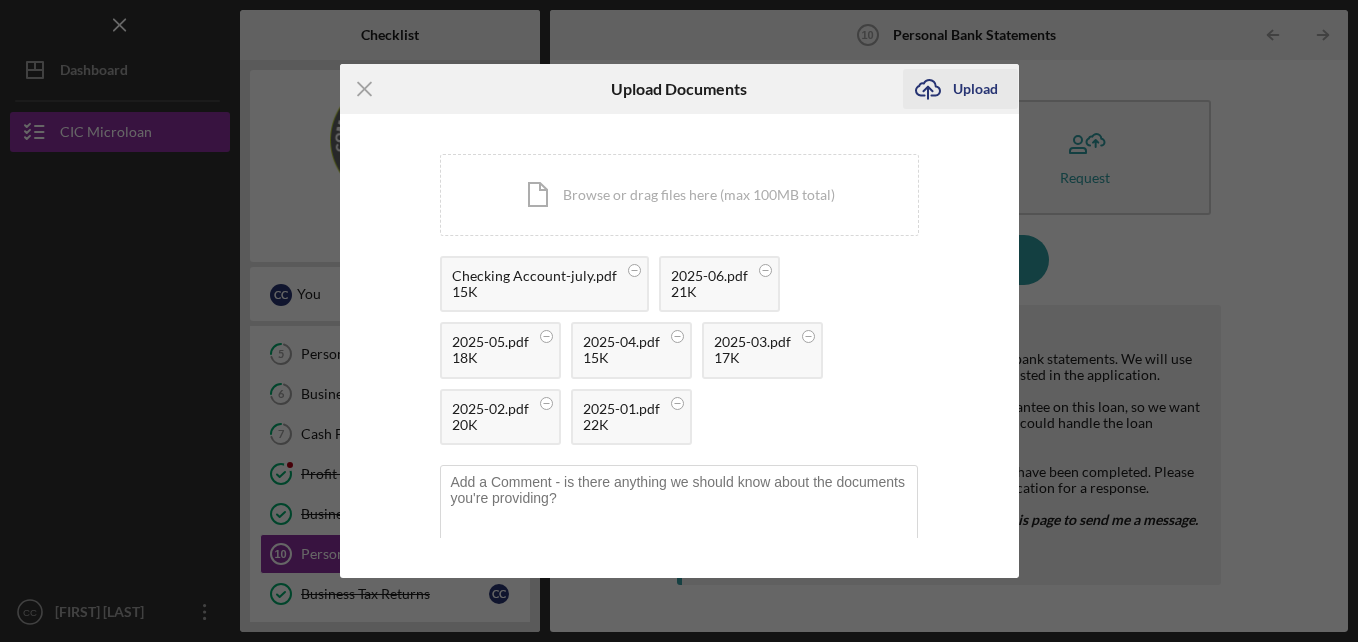 click on "Upload" at bounding box center (975, 89) 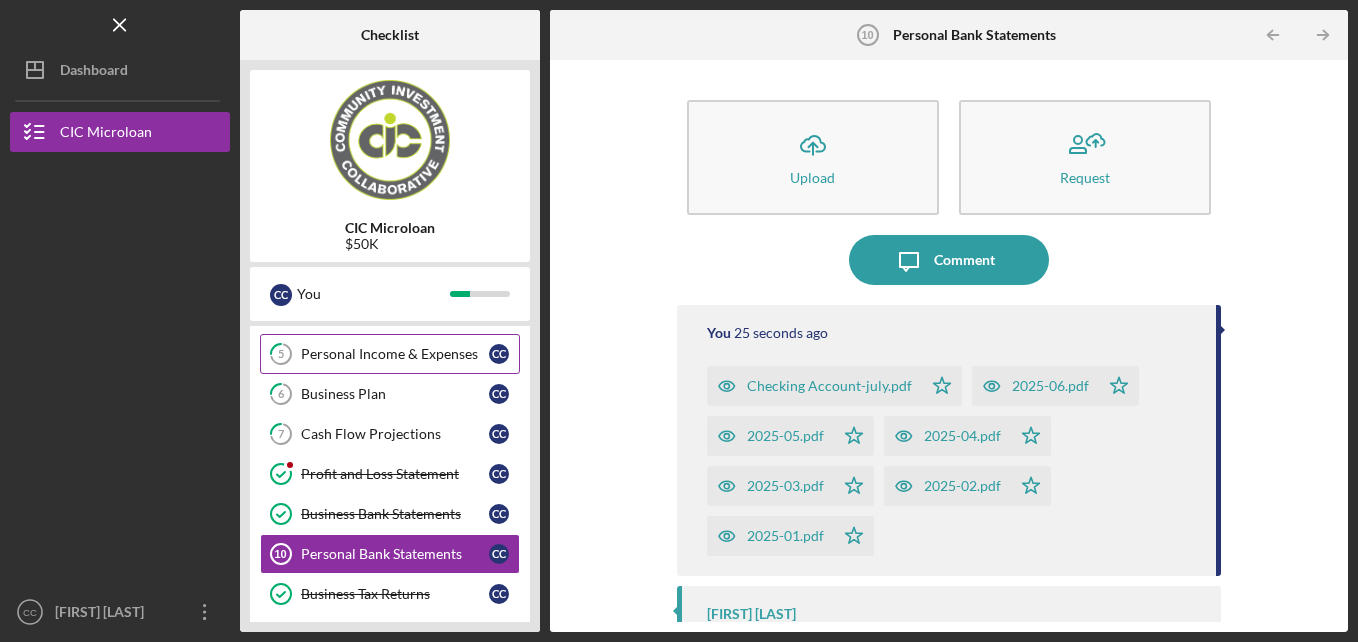 click on "Personal Income & Expenses" at bounding box center [395, 354] 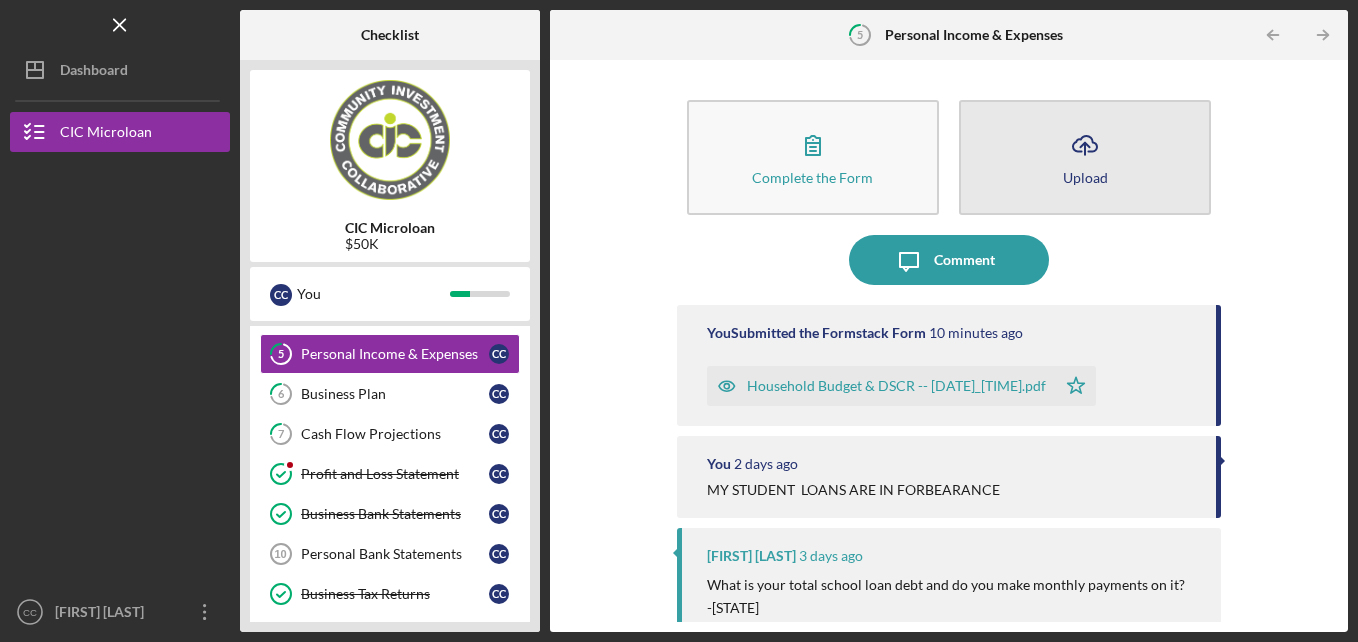 click on "Icon/Upload Upload" at bounding box center [1085, 157] 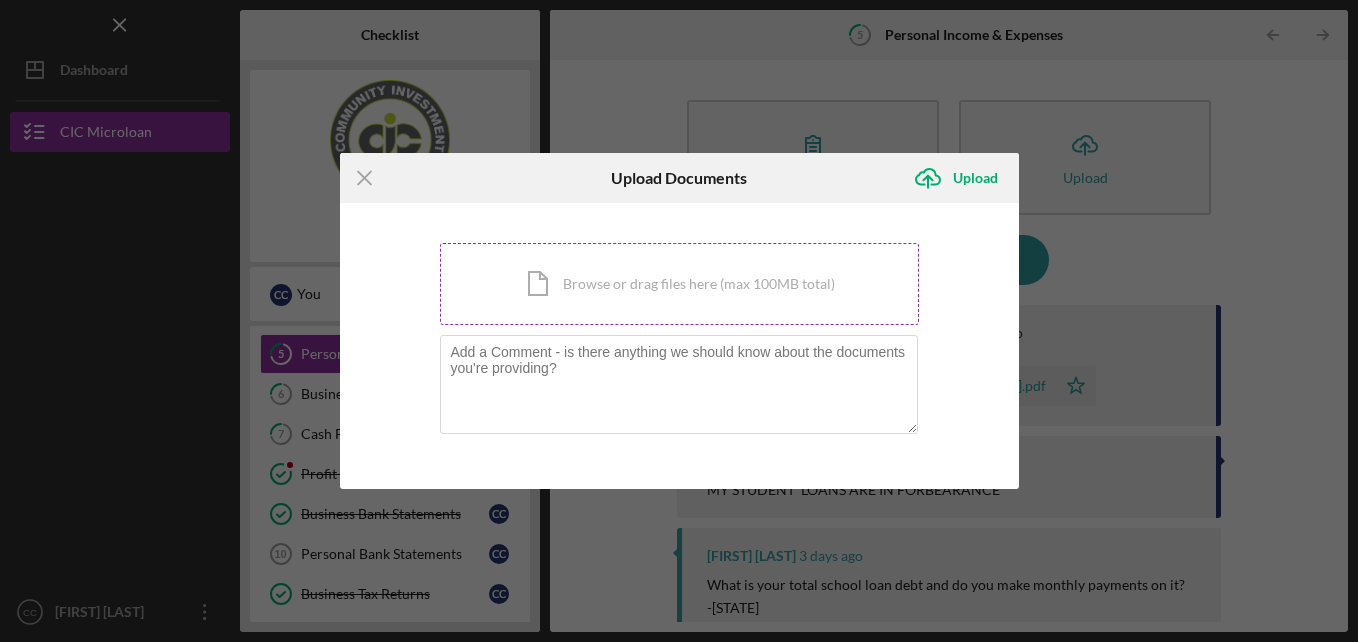 click on "Icon/Document Browse or drag files here (max 100MB total) Tap to choose files or take a photo" at bounding box center (679, 284) 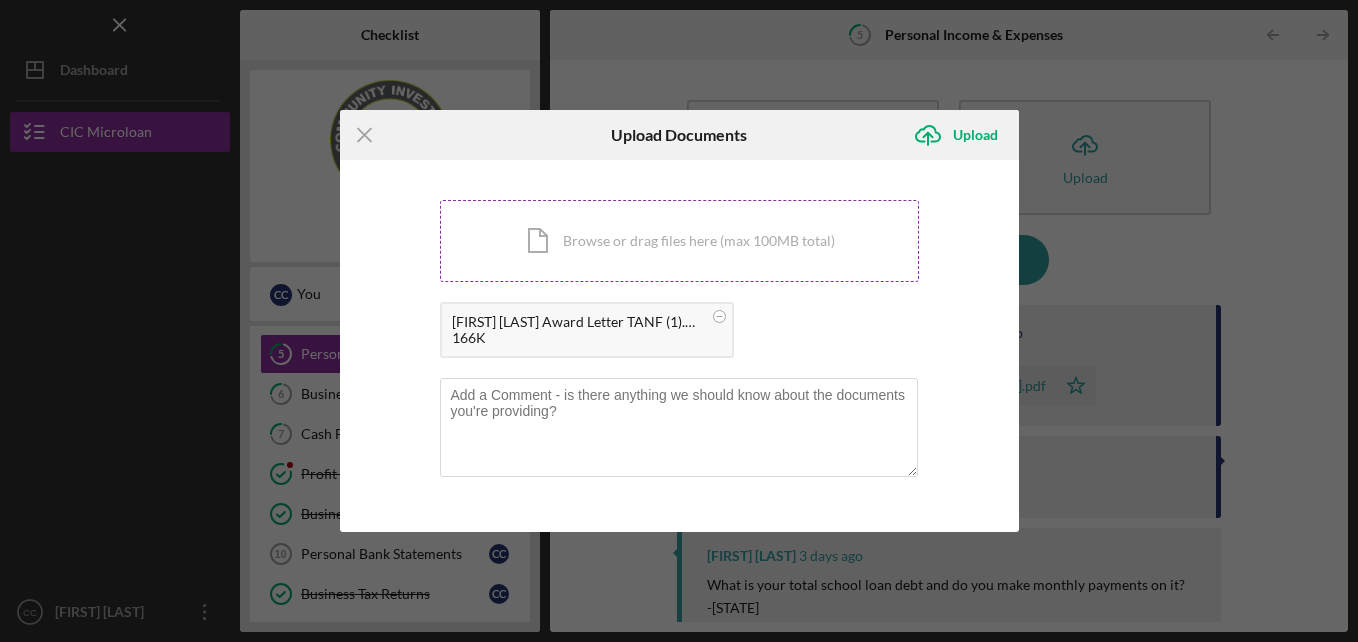 click on "Icon/Document Browse or drag files here (max 100MB total) Tap to choose files or take a photo" at bounding box center [679, 241] 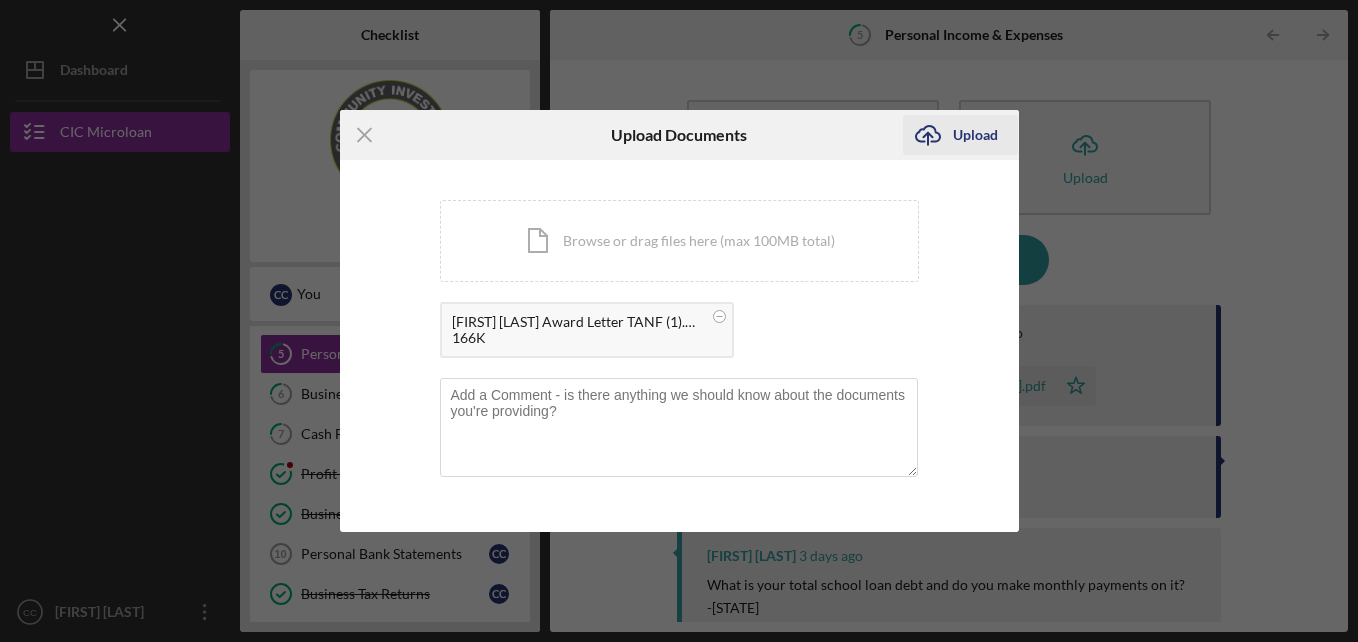 click on "Upload" at bounding box center [975, 135] 